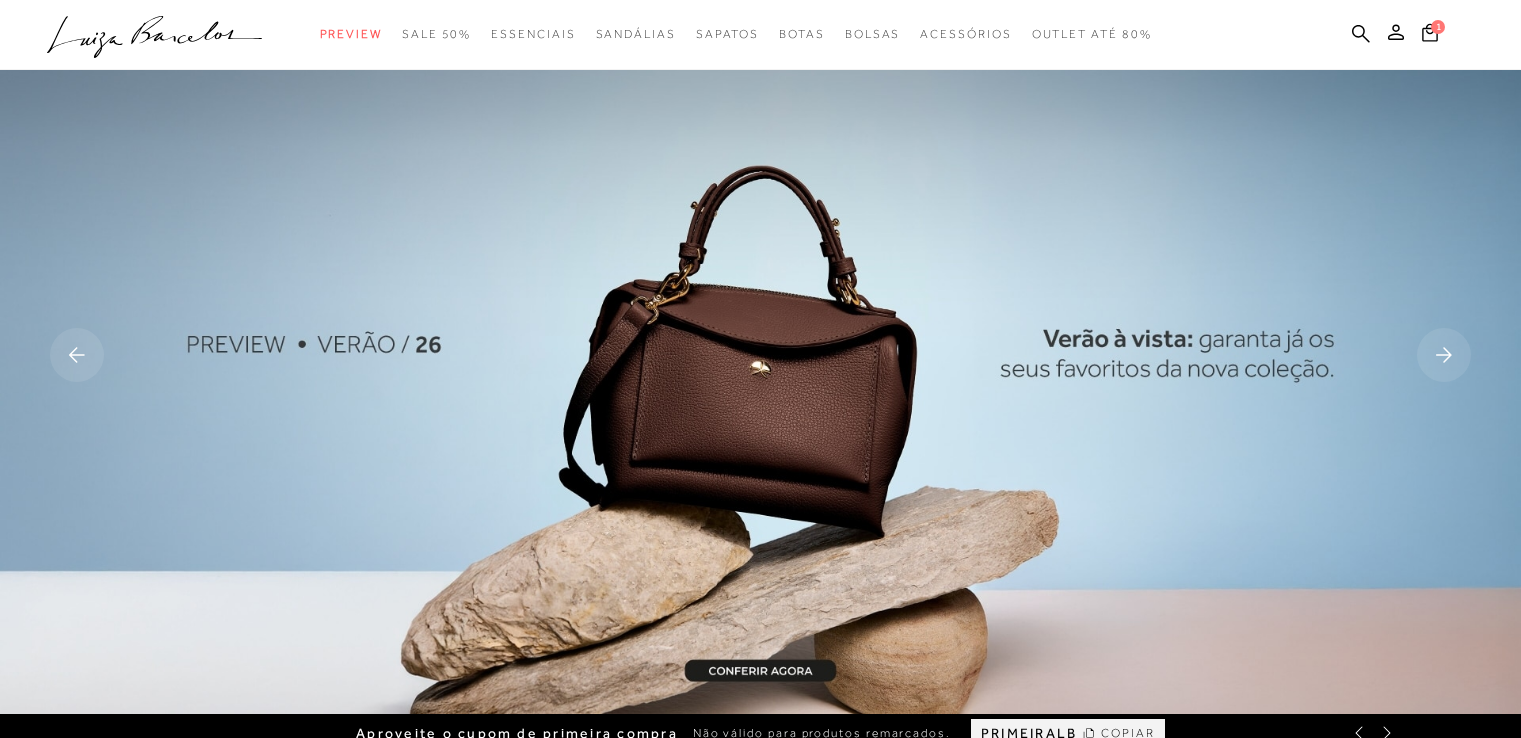 scroll, scrollTop: 1197, scrollLeft: 0, axis: vertical 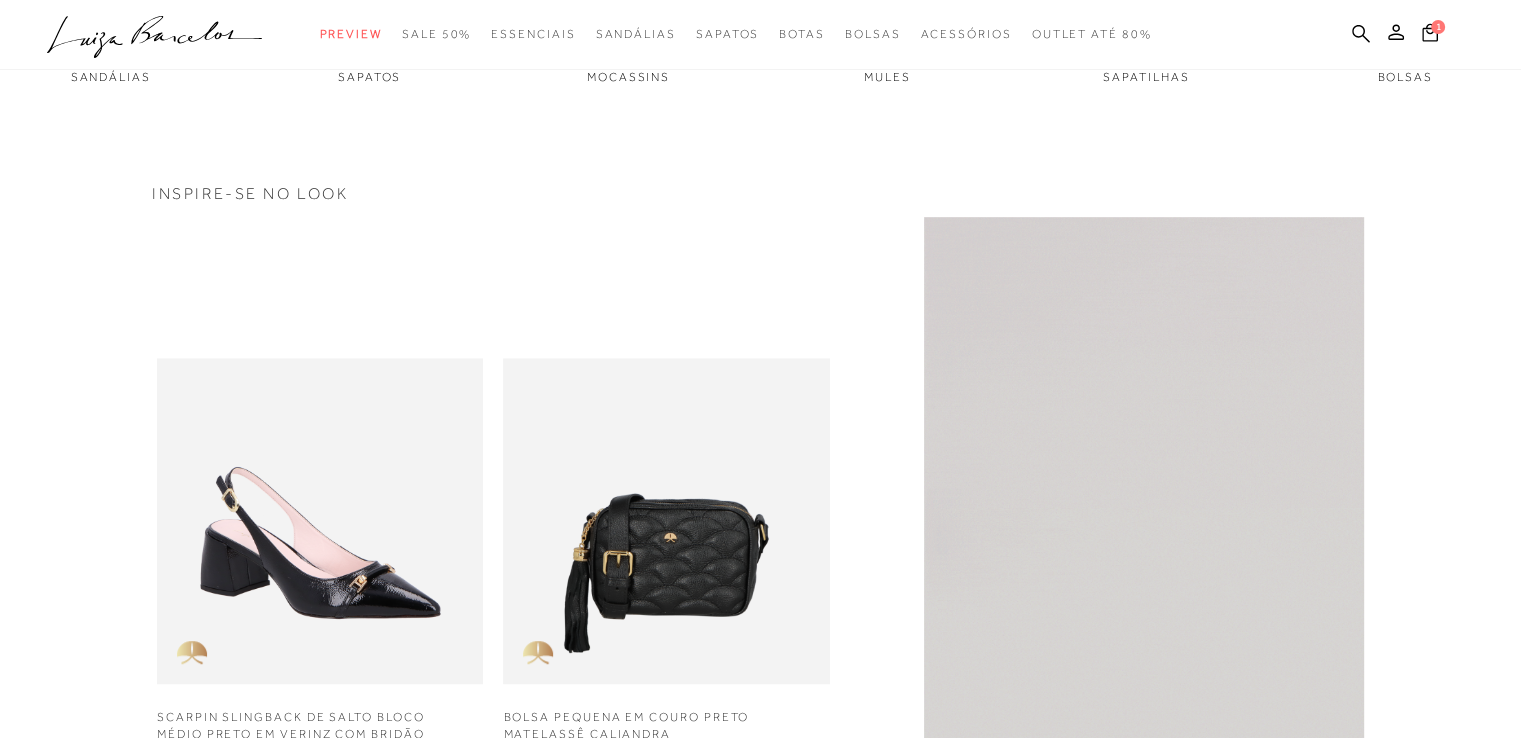 click at bounding box center (888, -145) 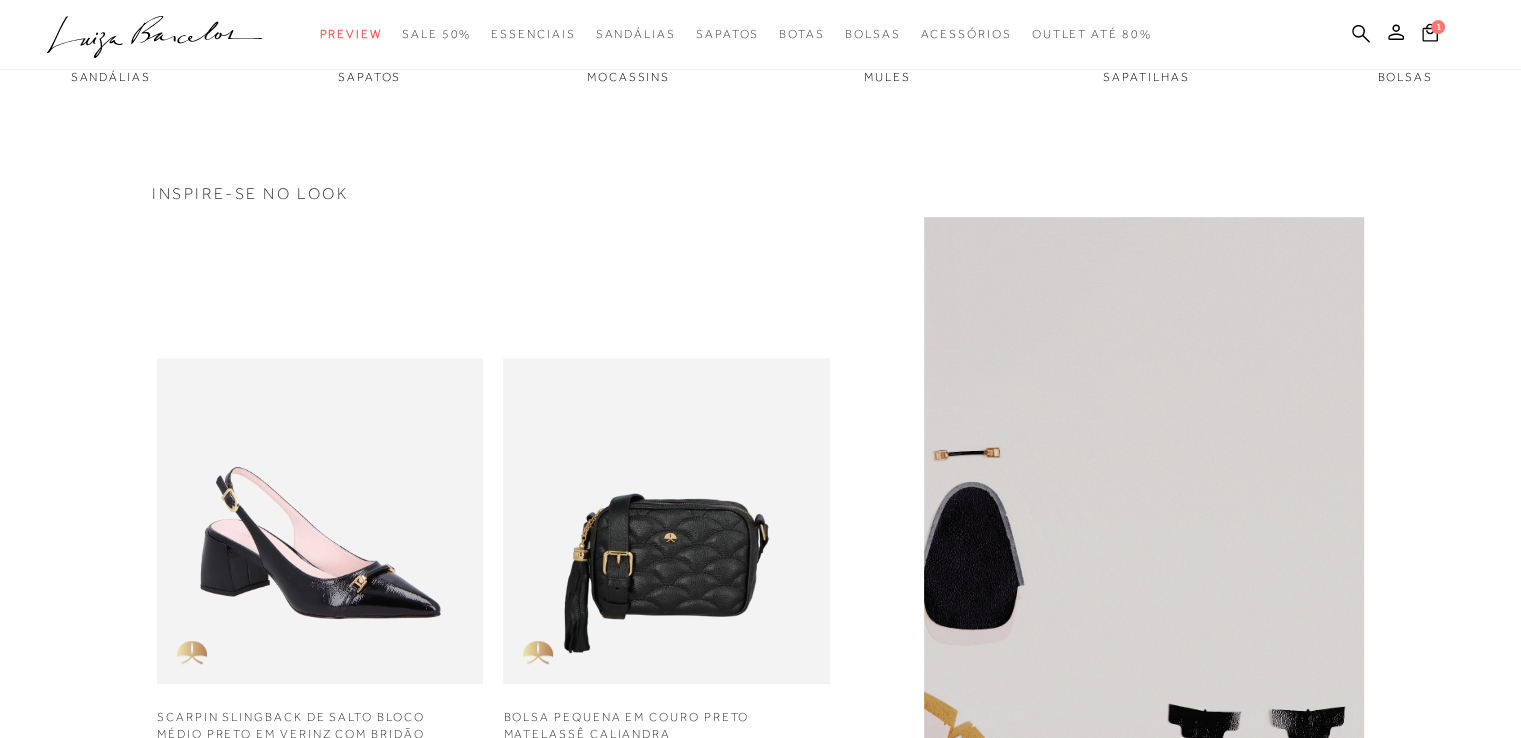 scroll, scrollTop: 600, scrollLeft: 0, axis: vertical 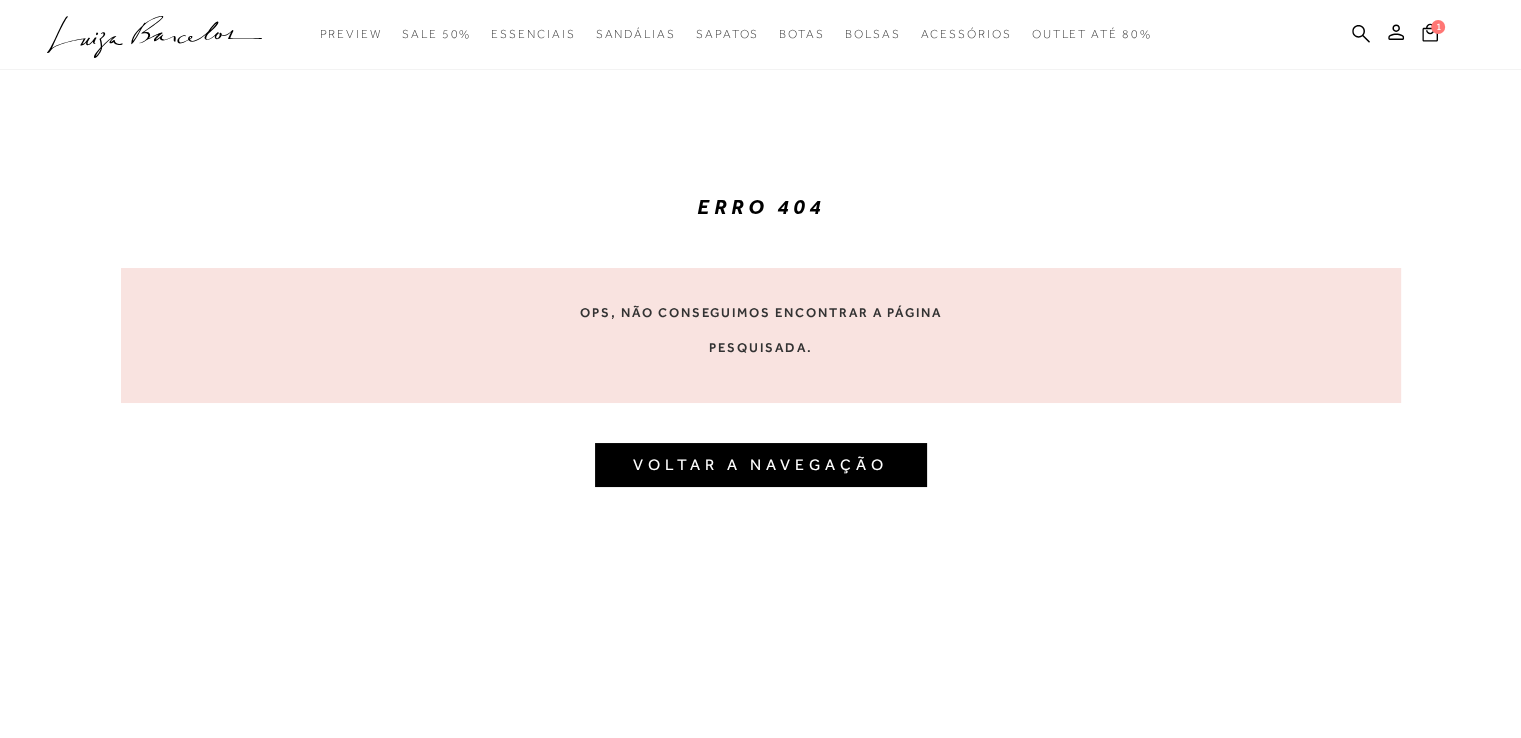 click on "VOLTAR A NAVEGAÇÃO" at bounding box center [760, 464] 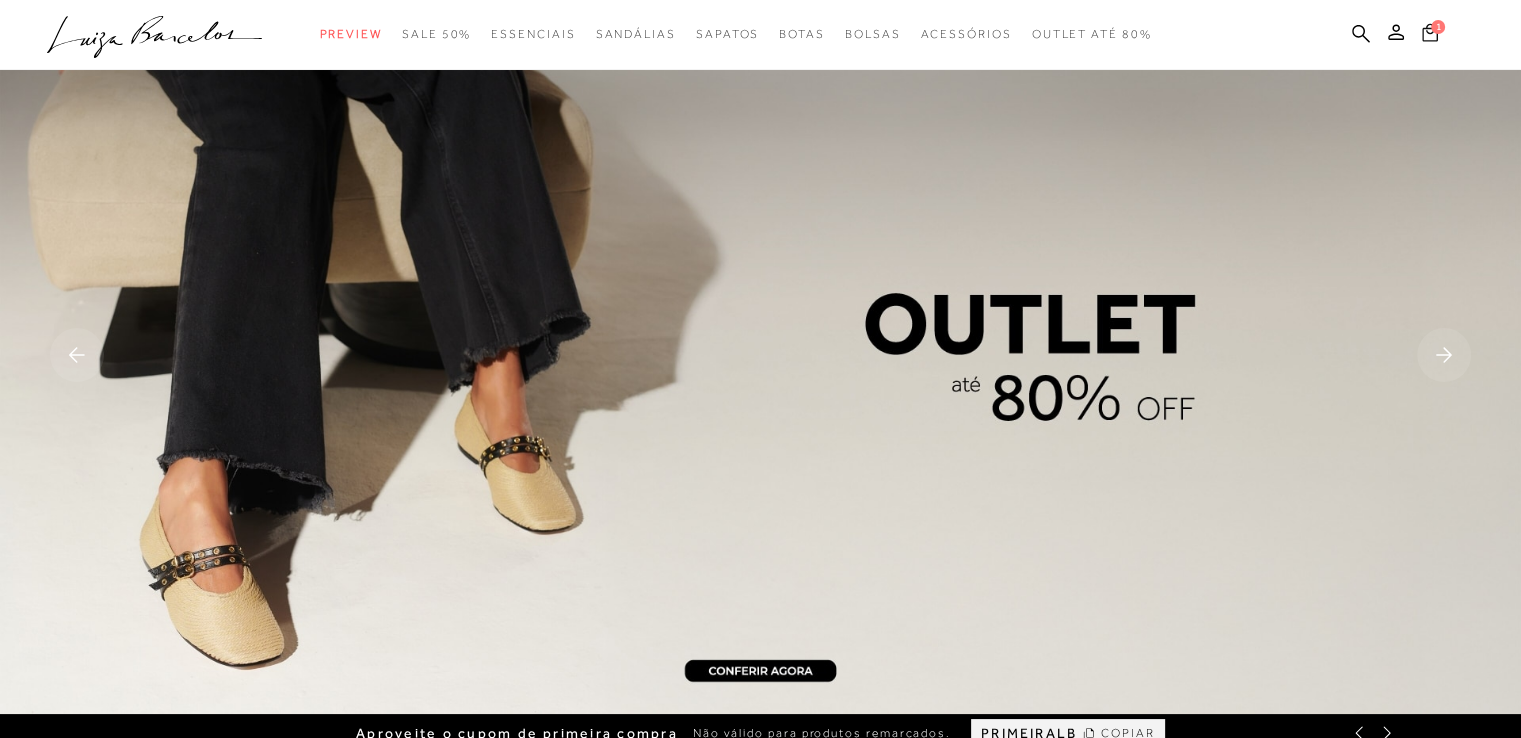 click 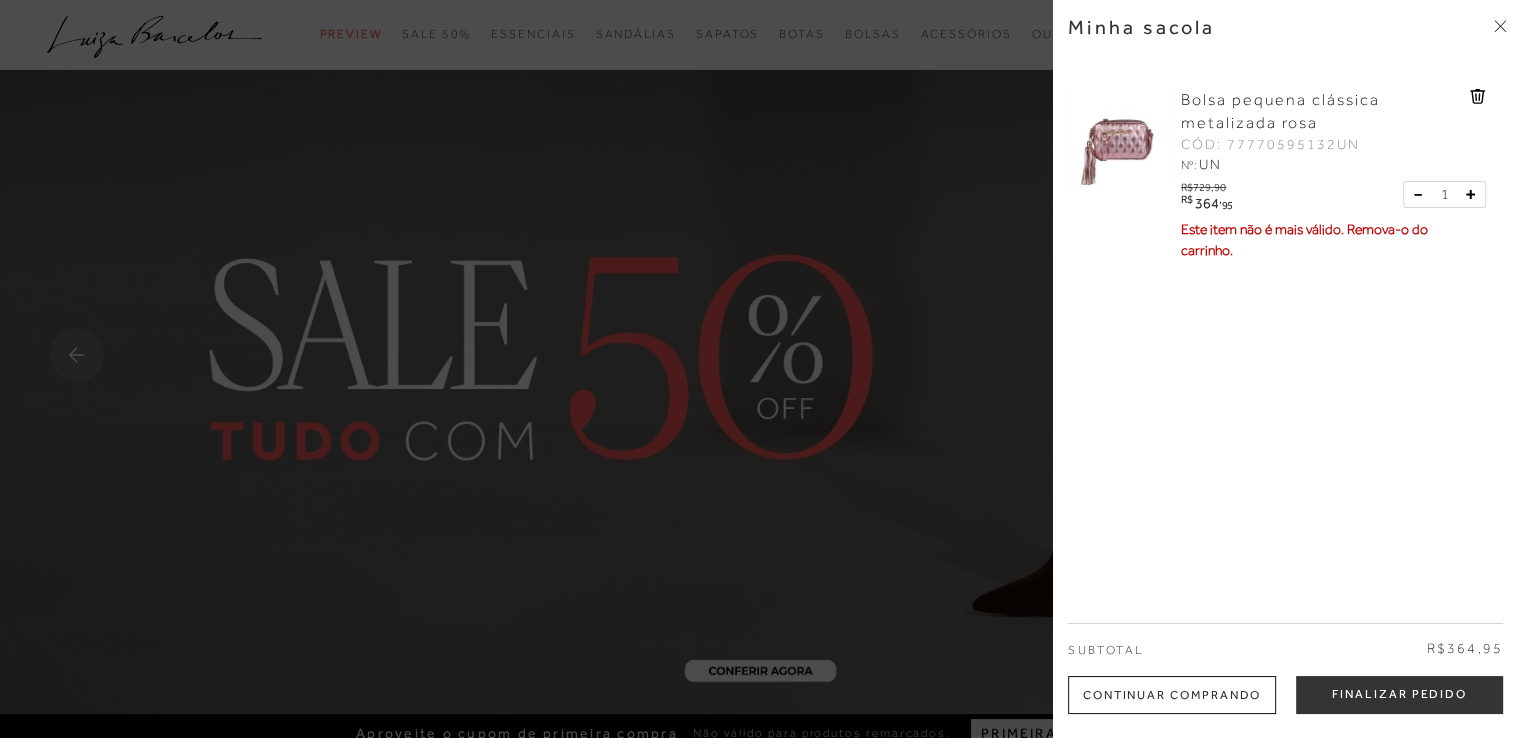 click 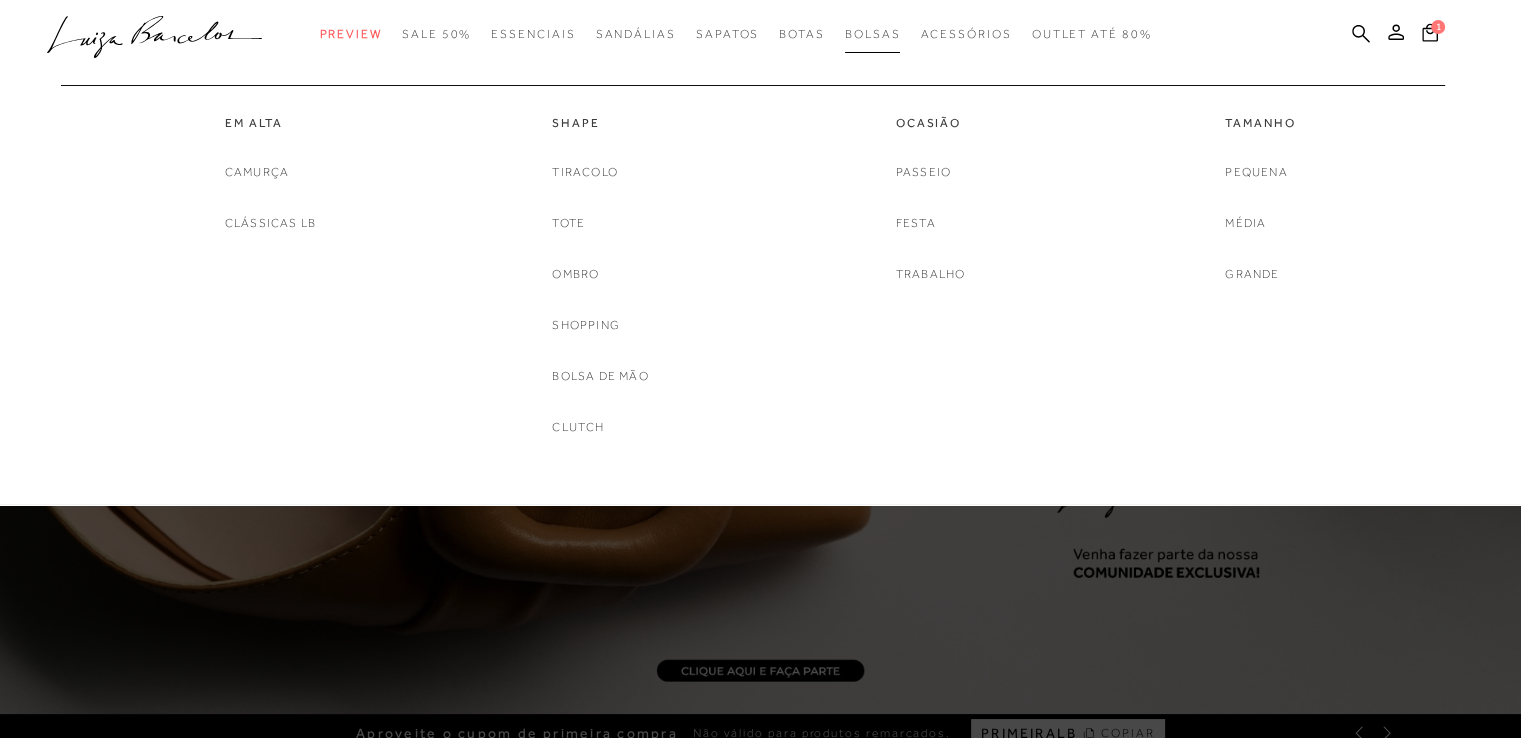 click on "Bolsas" at bounding box center [873, 34] 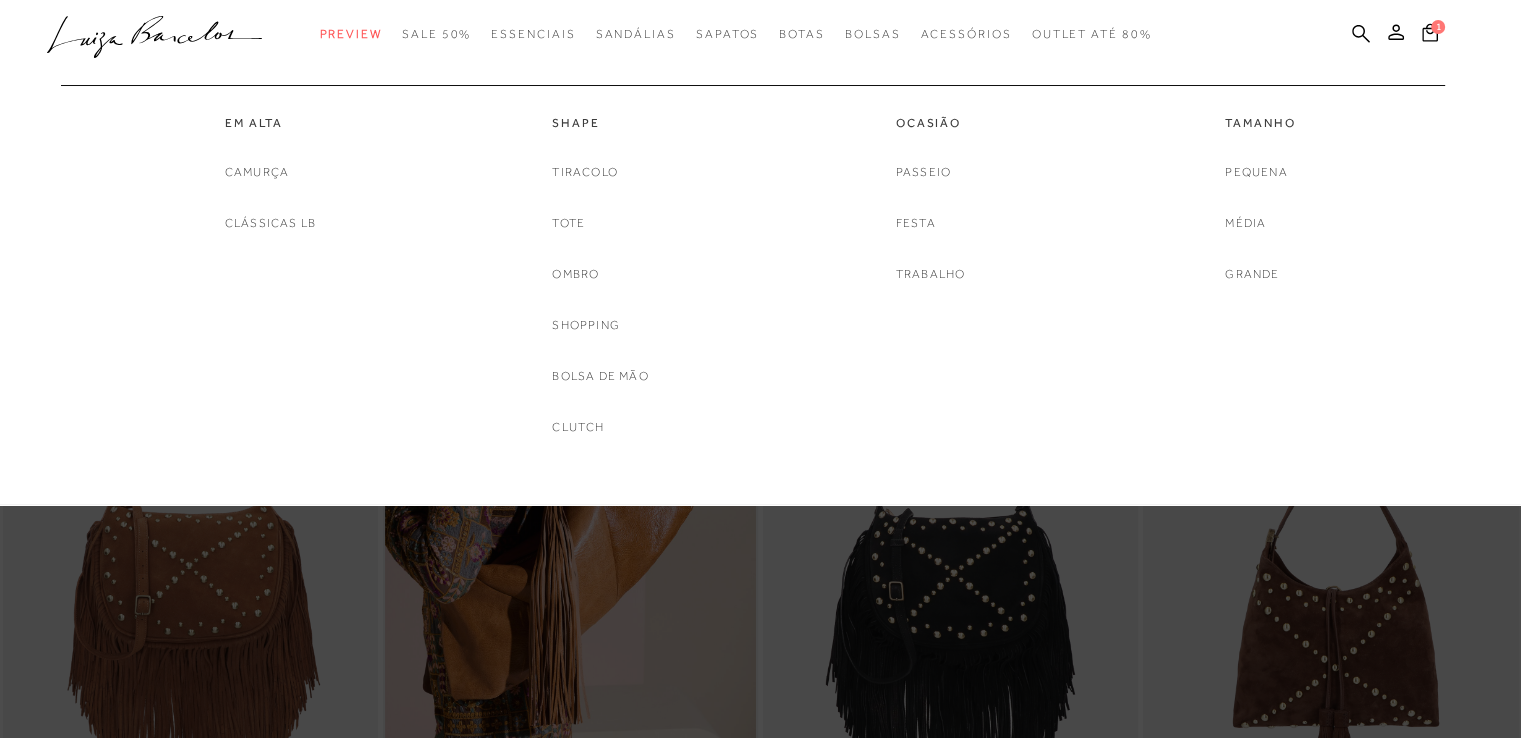 scroll, scrollTop: 305, scrollLeft: 0, axis: vertical 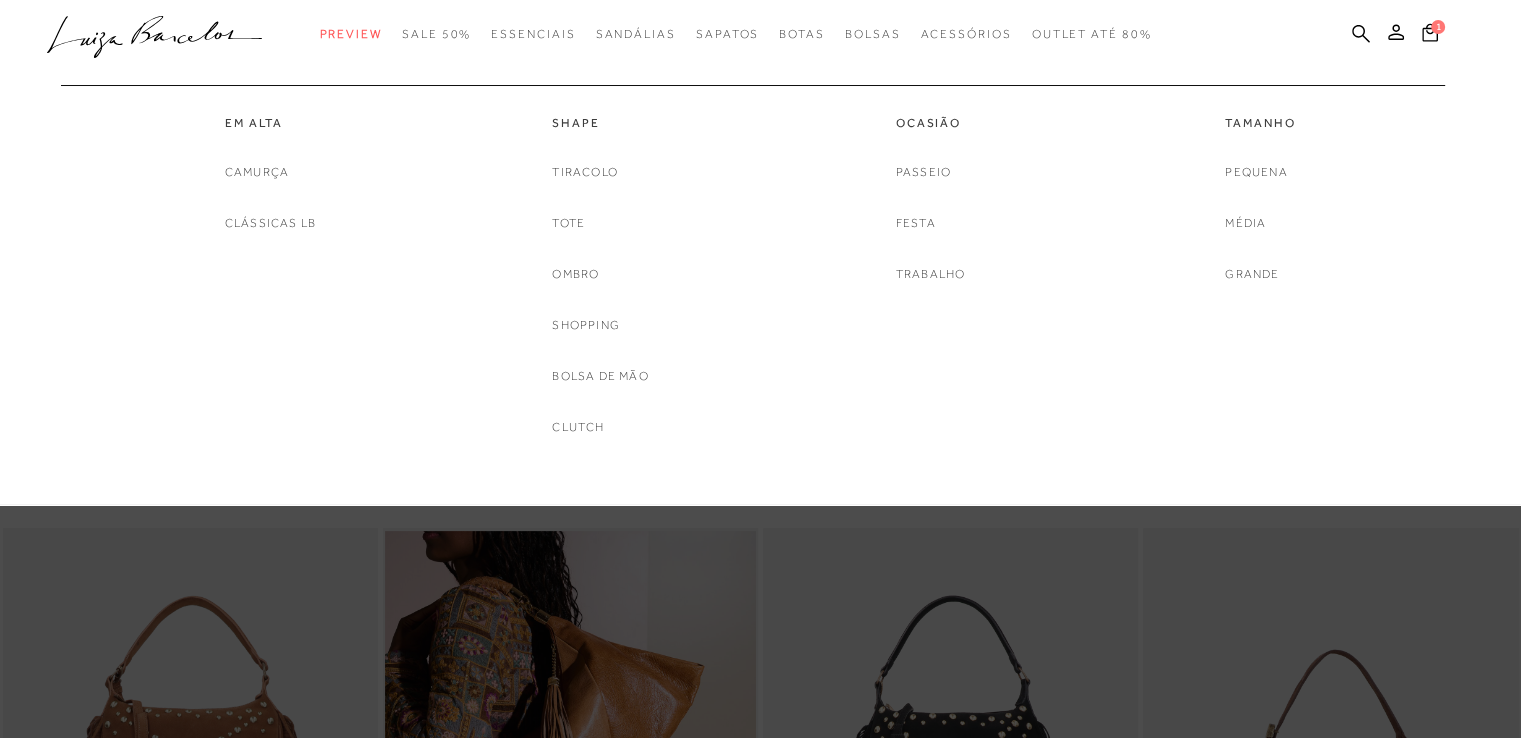 click on "Em Alta
Camurça
Clássicas LB
Shape
Tiracolo Tote Ombro" at bounding box center [745, 255] 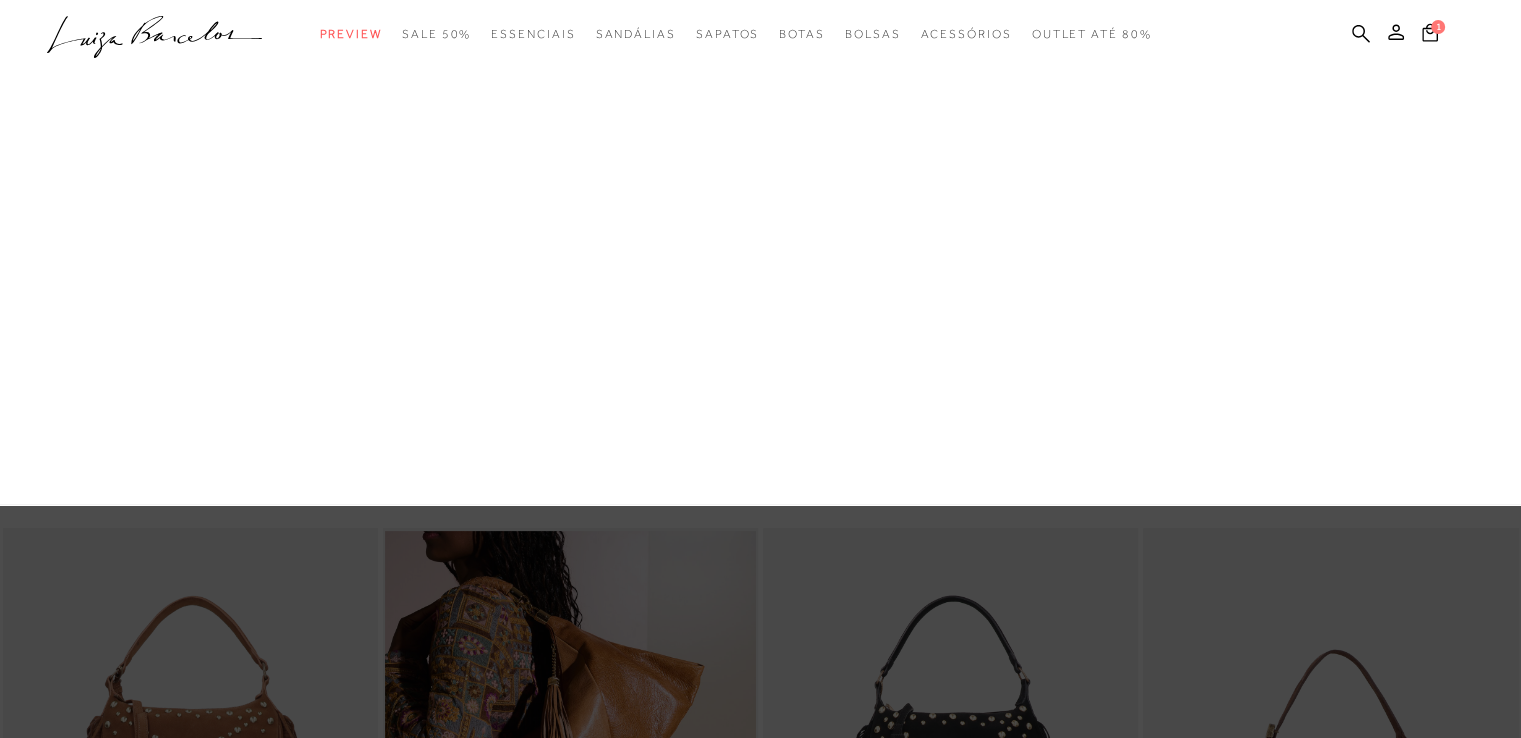 scroll, scrollTop: 500, scrollLeft: 0, axis: vertical 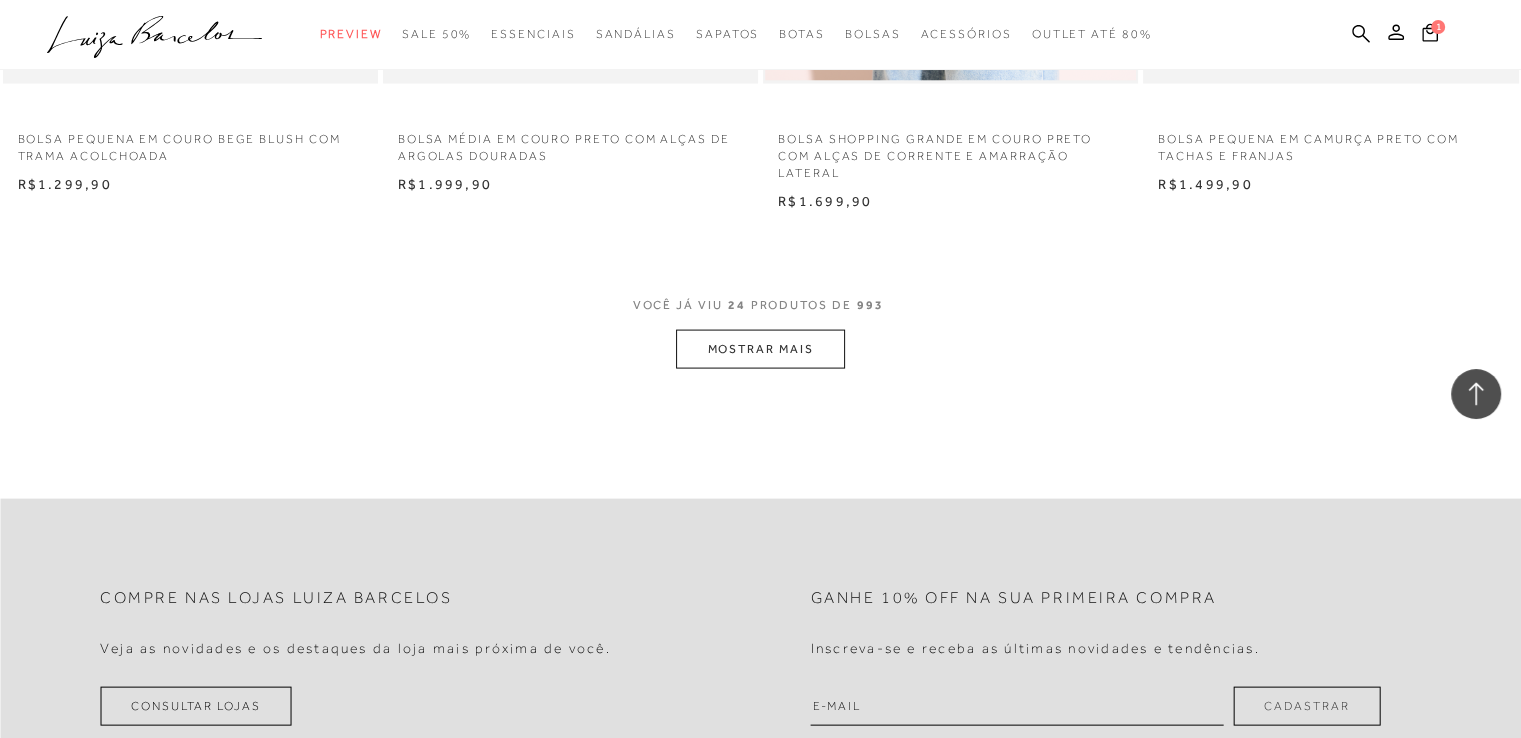click on "MOSTRAR MAIS" at bounding box center (760, 349) 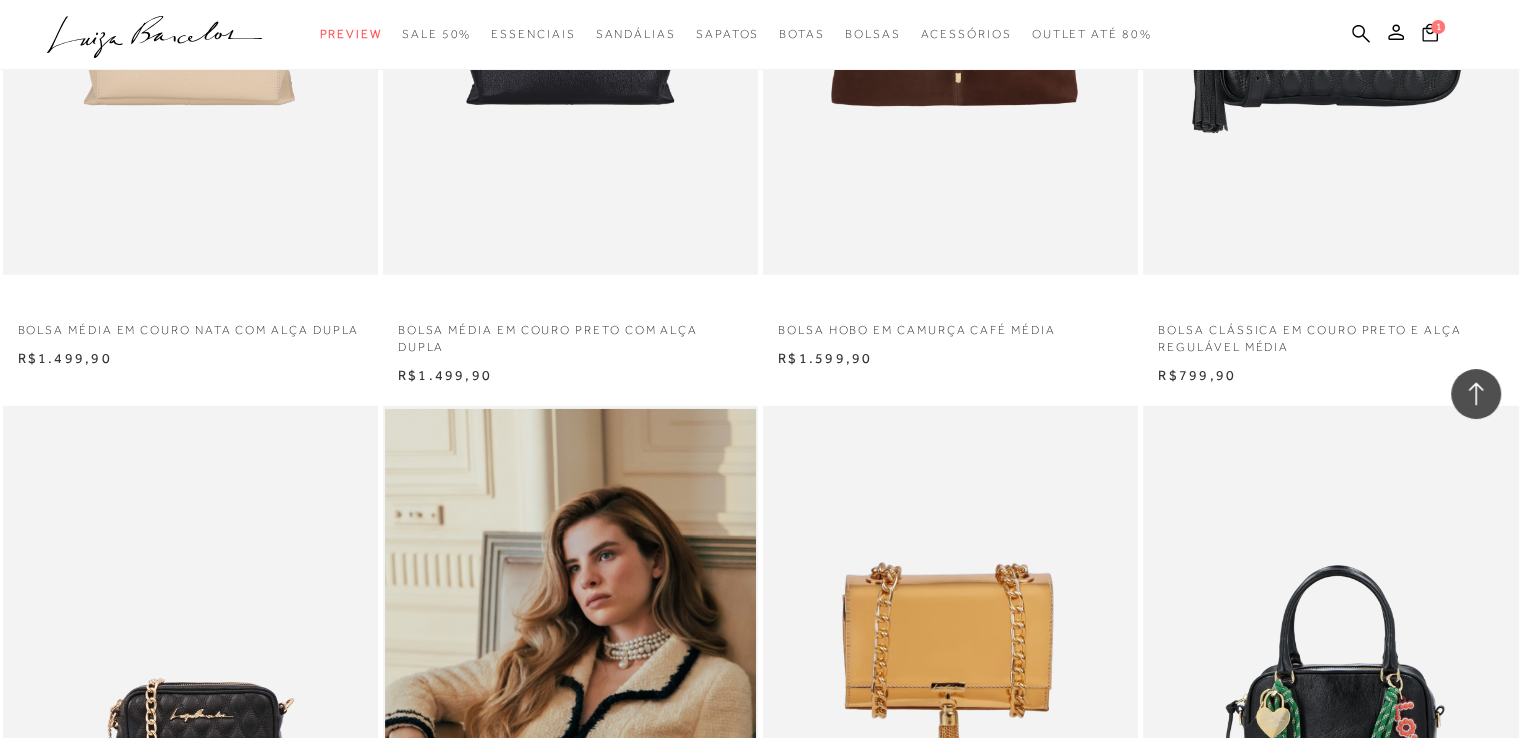 scroll, scrollTop: 5100, scrollLeft: 0, axis: vertical 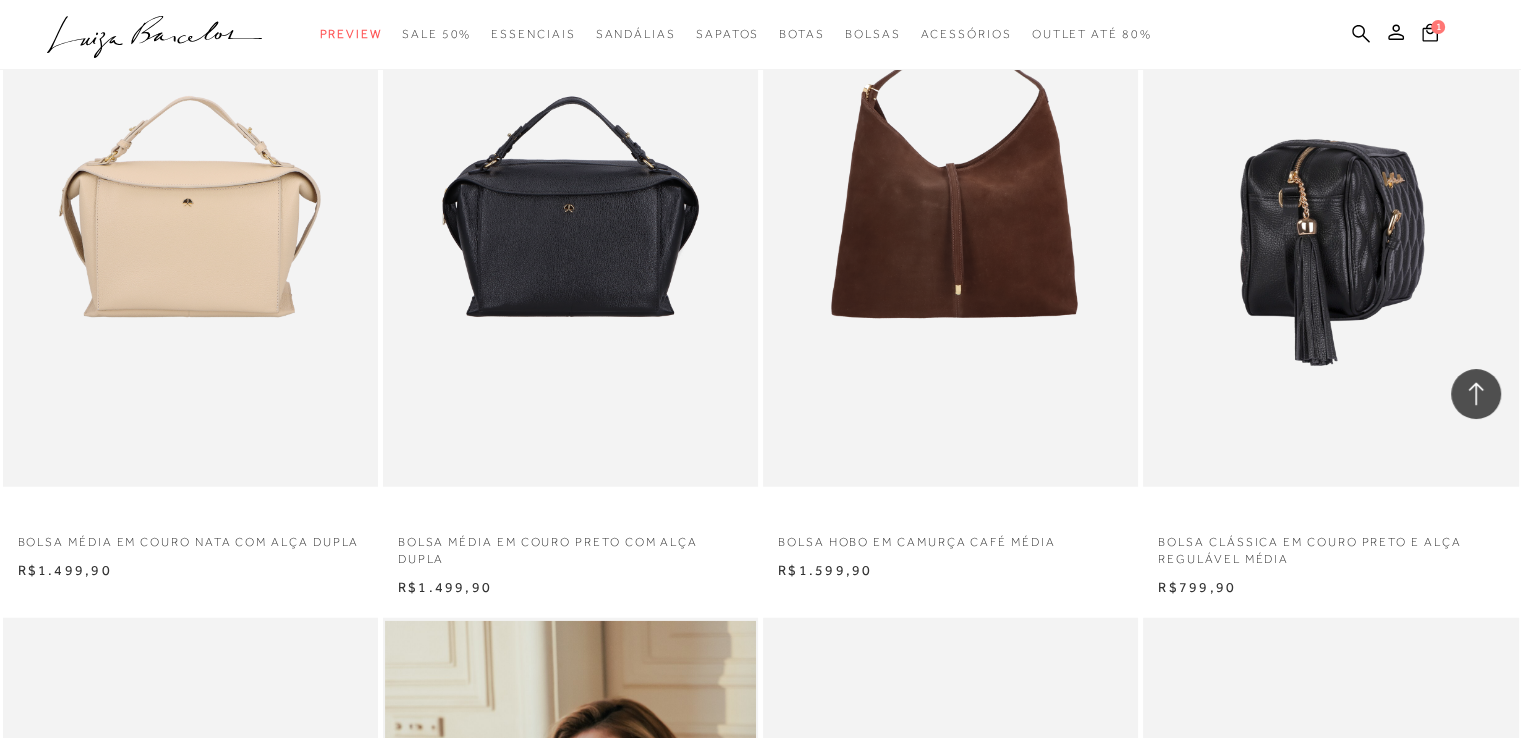 click at bounding box center (1331, 206) 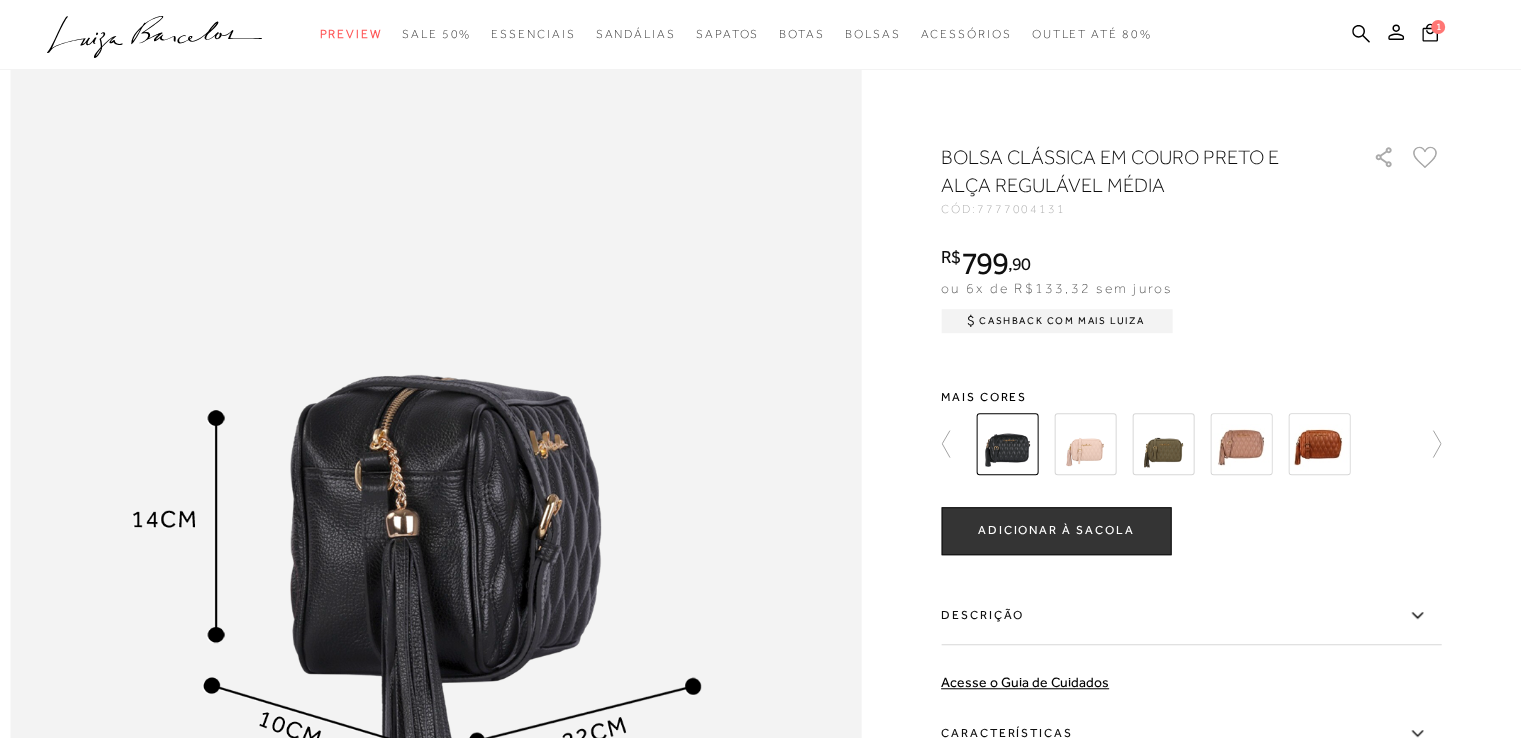 scroll, scrollTop: 1500, scrollLeft: 0, axis: vertical 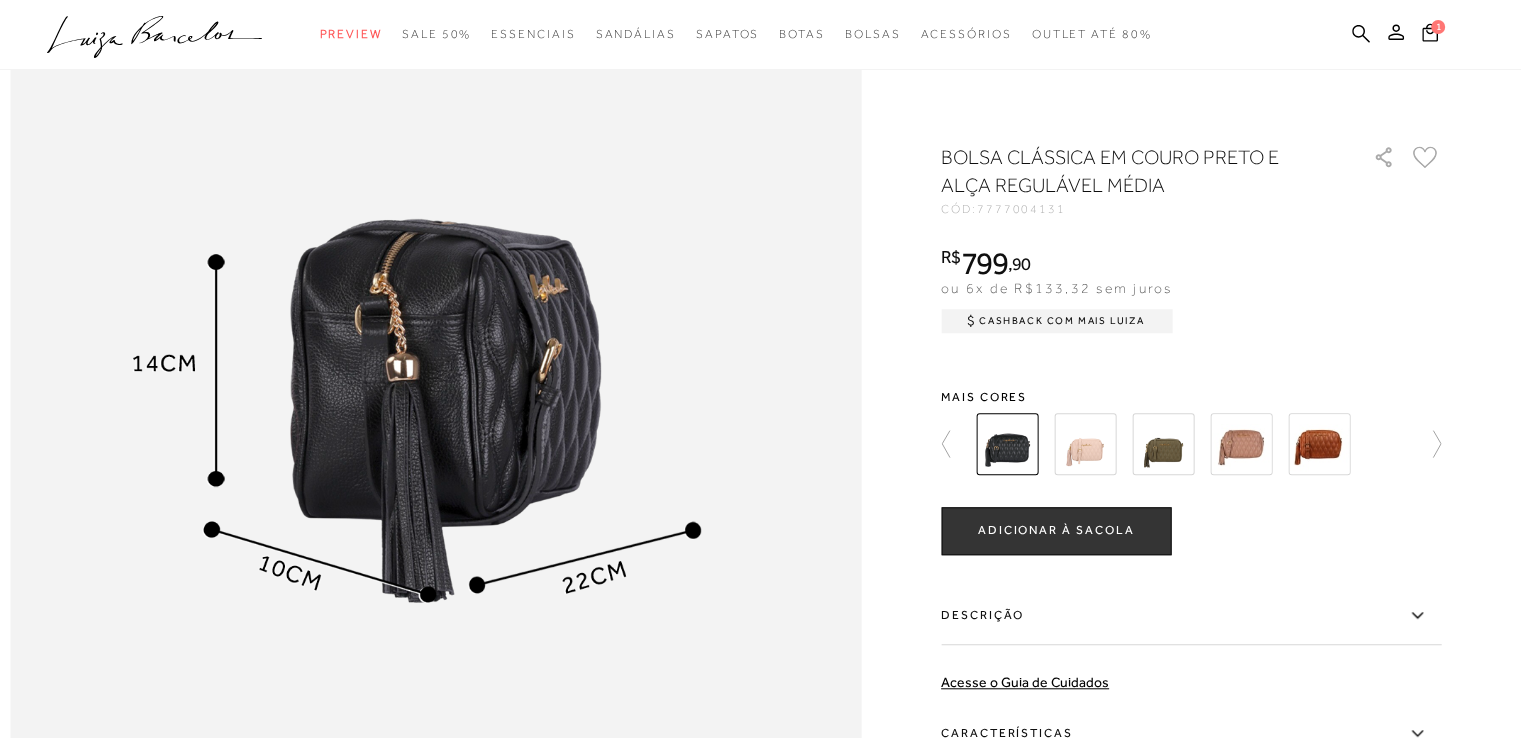 click at bounding box center [1085, 444] 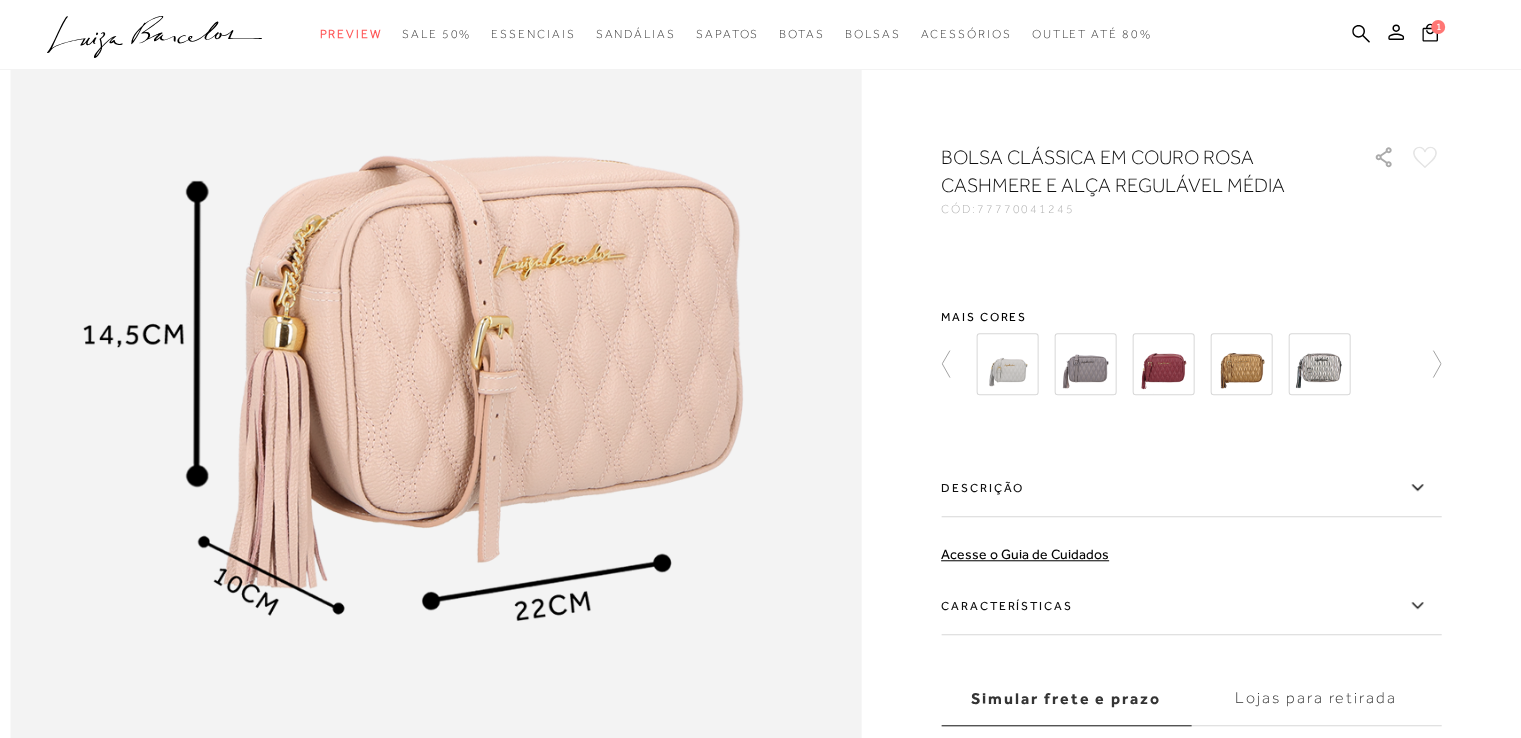 scroll, scrollTop: 0, scrollLeft: 0, axis: both 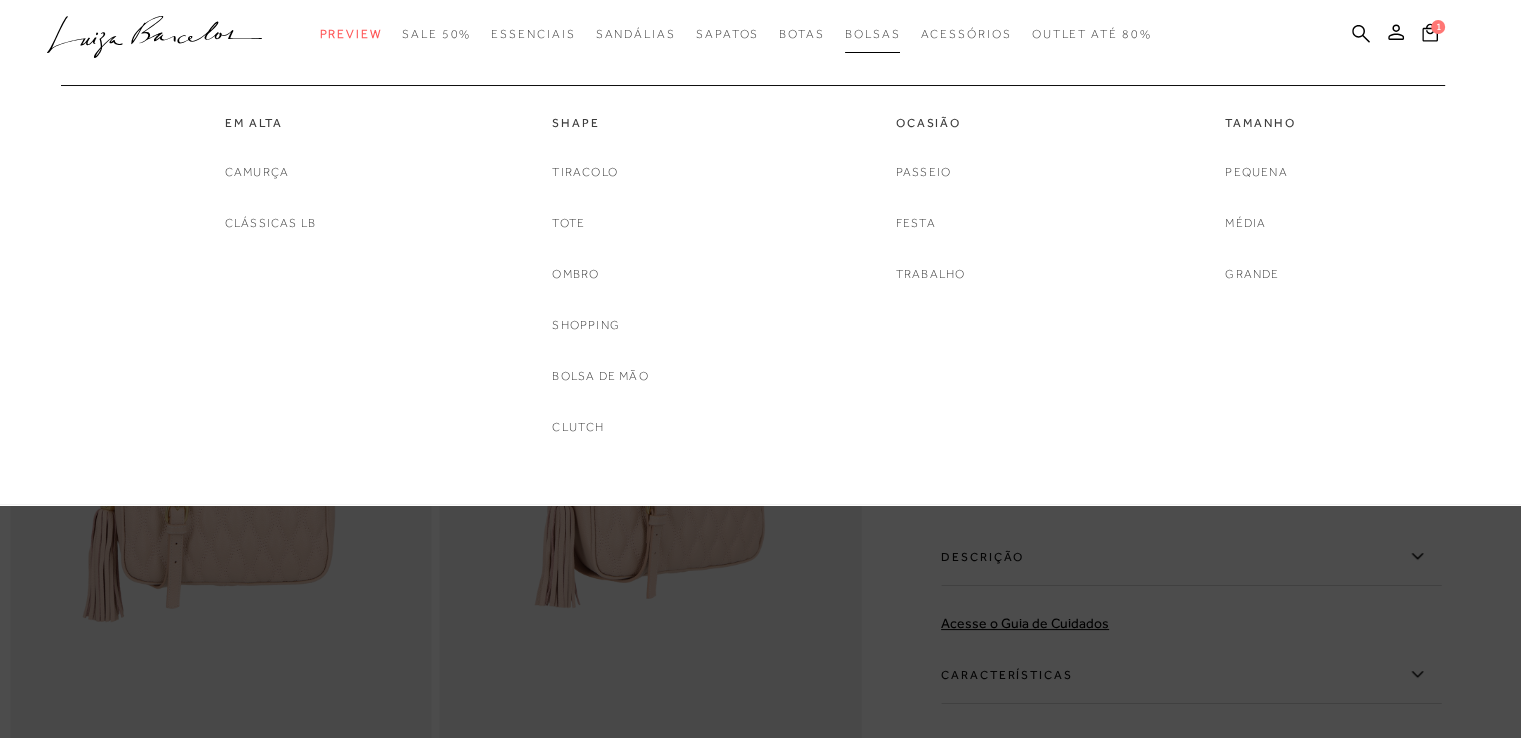 click on "Bolsas" at bounding box center [873, 34] 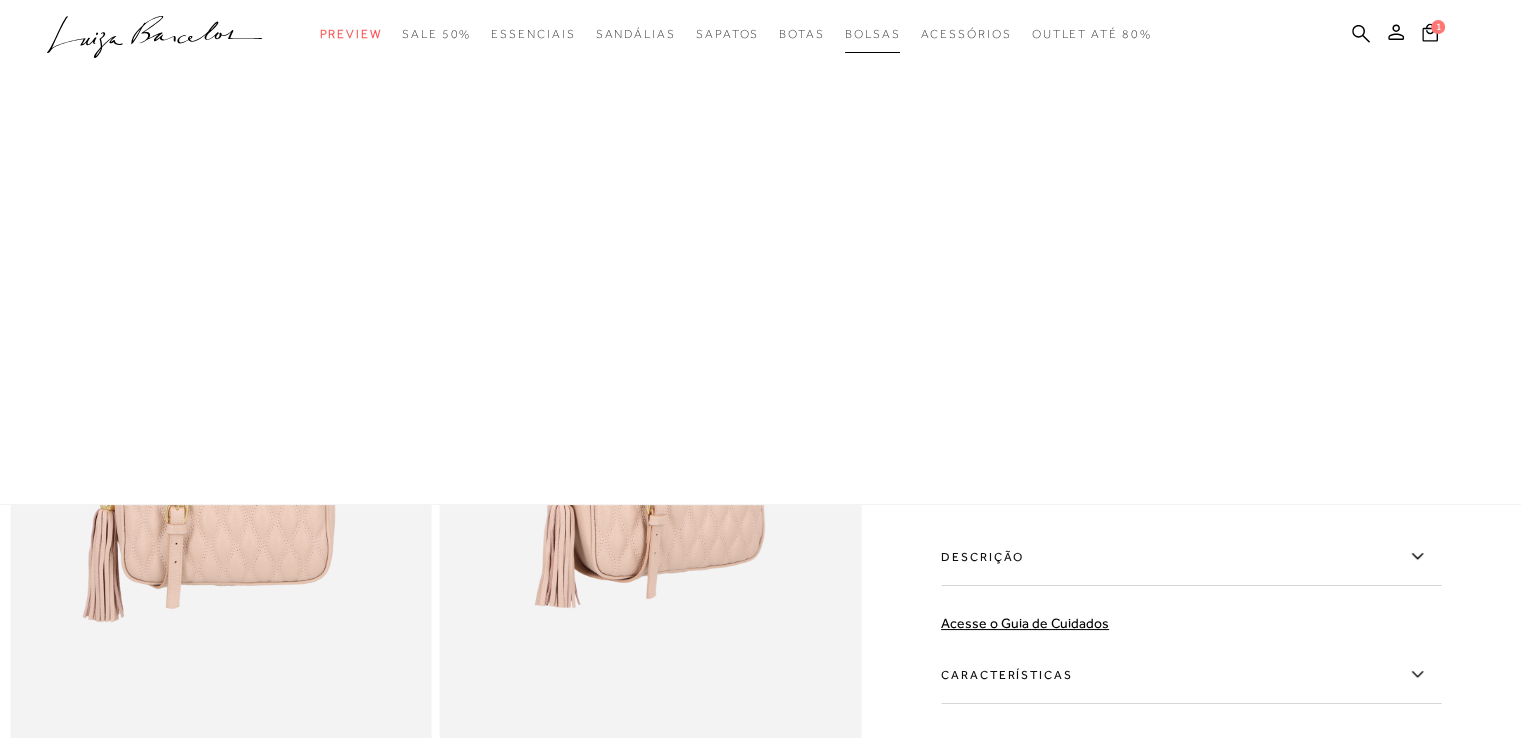 click on "Bolsas" at bounding box center (873, 34) 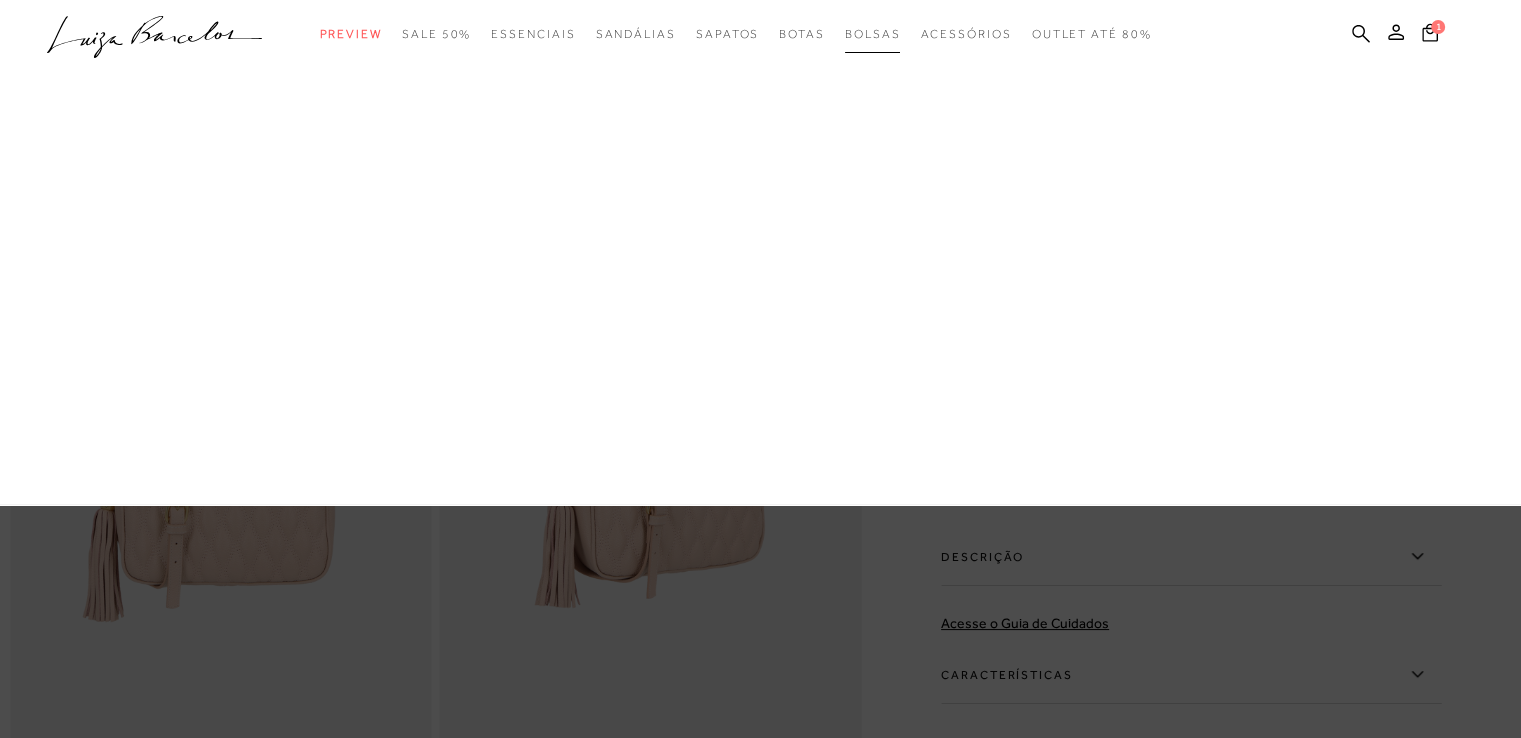 click on "Bolsas" at bounding box center (873, 34) 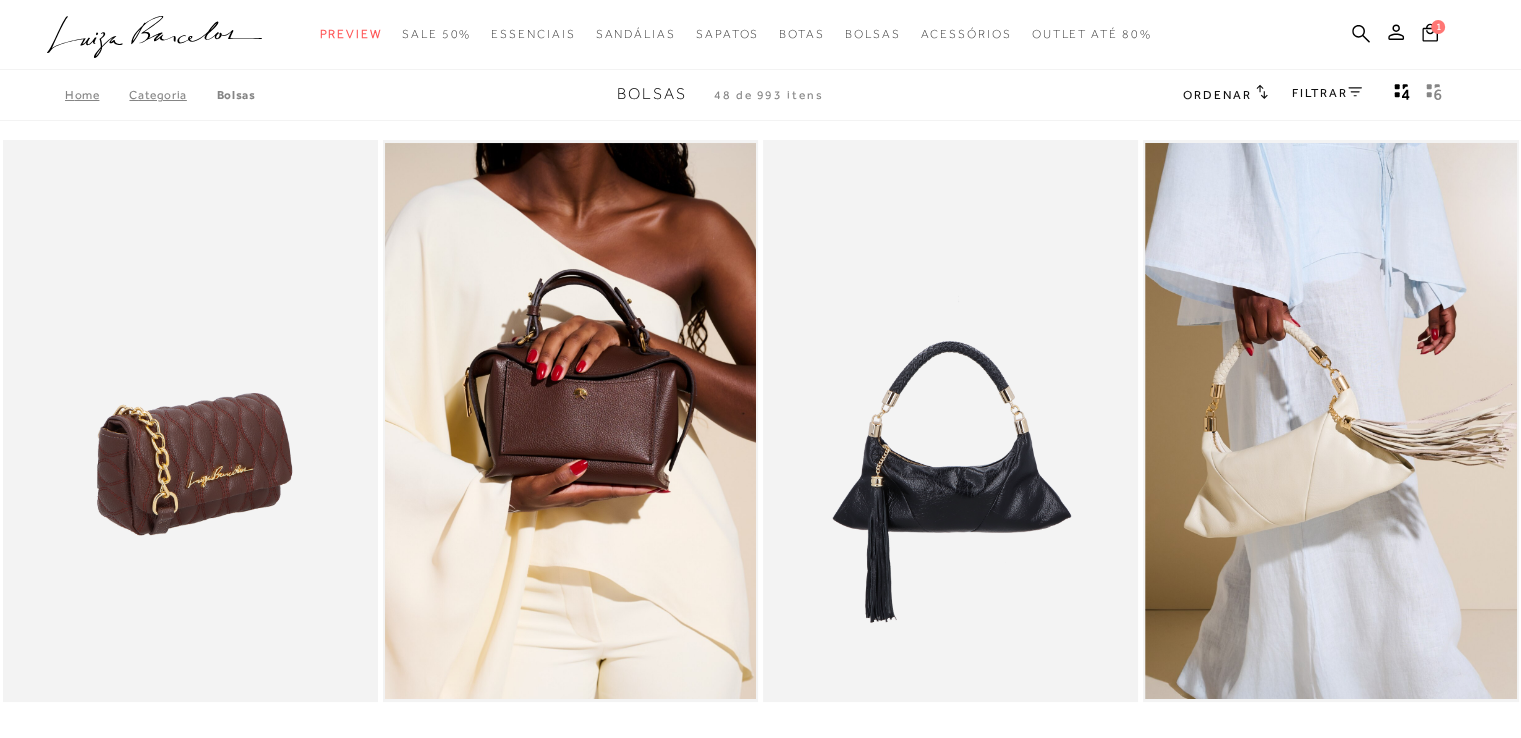 click at bounding box center [191, 421] 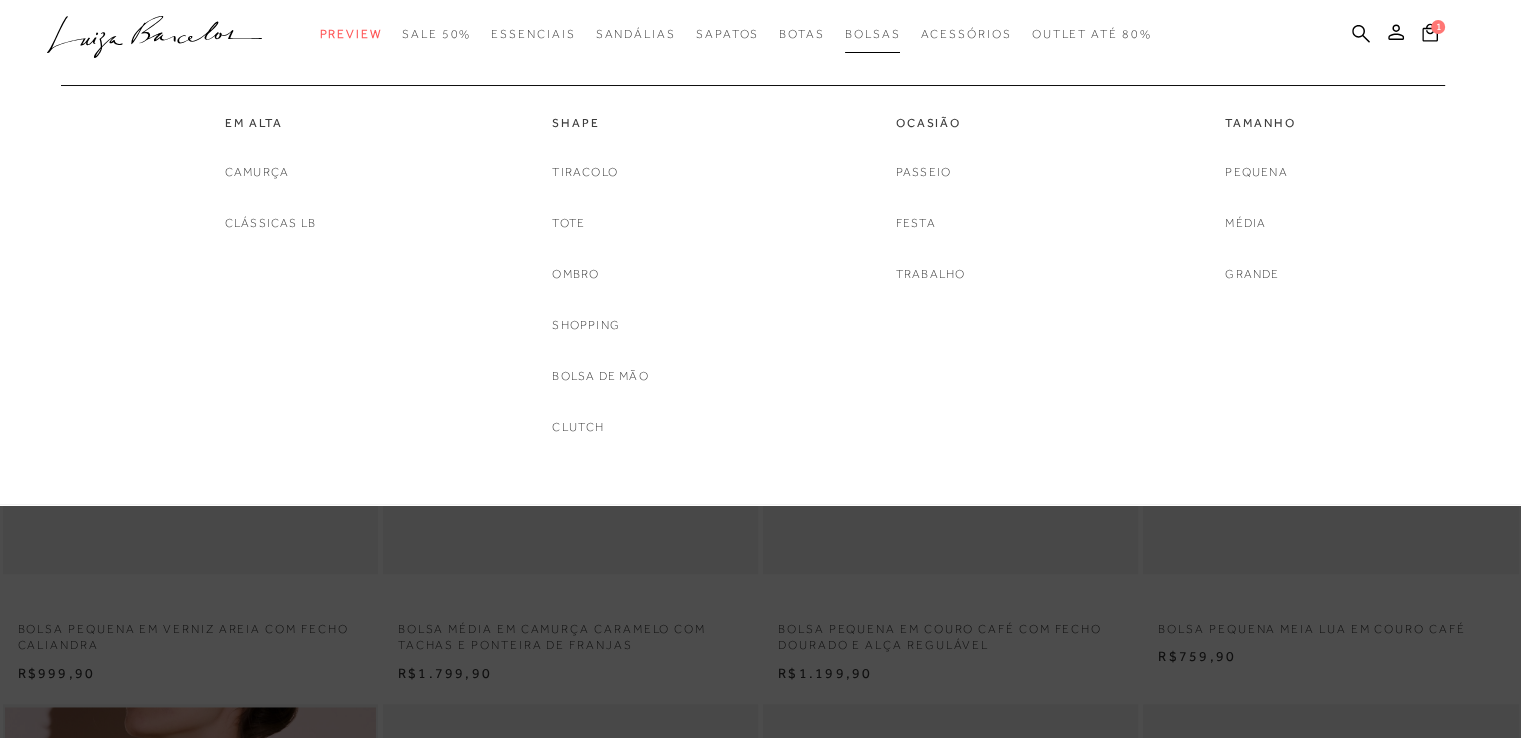 click on "Bolsas" at bounding box center (873, 34) 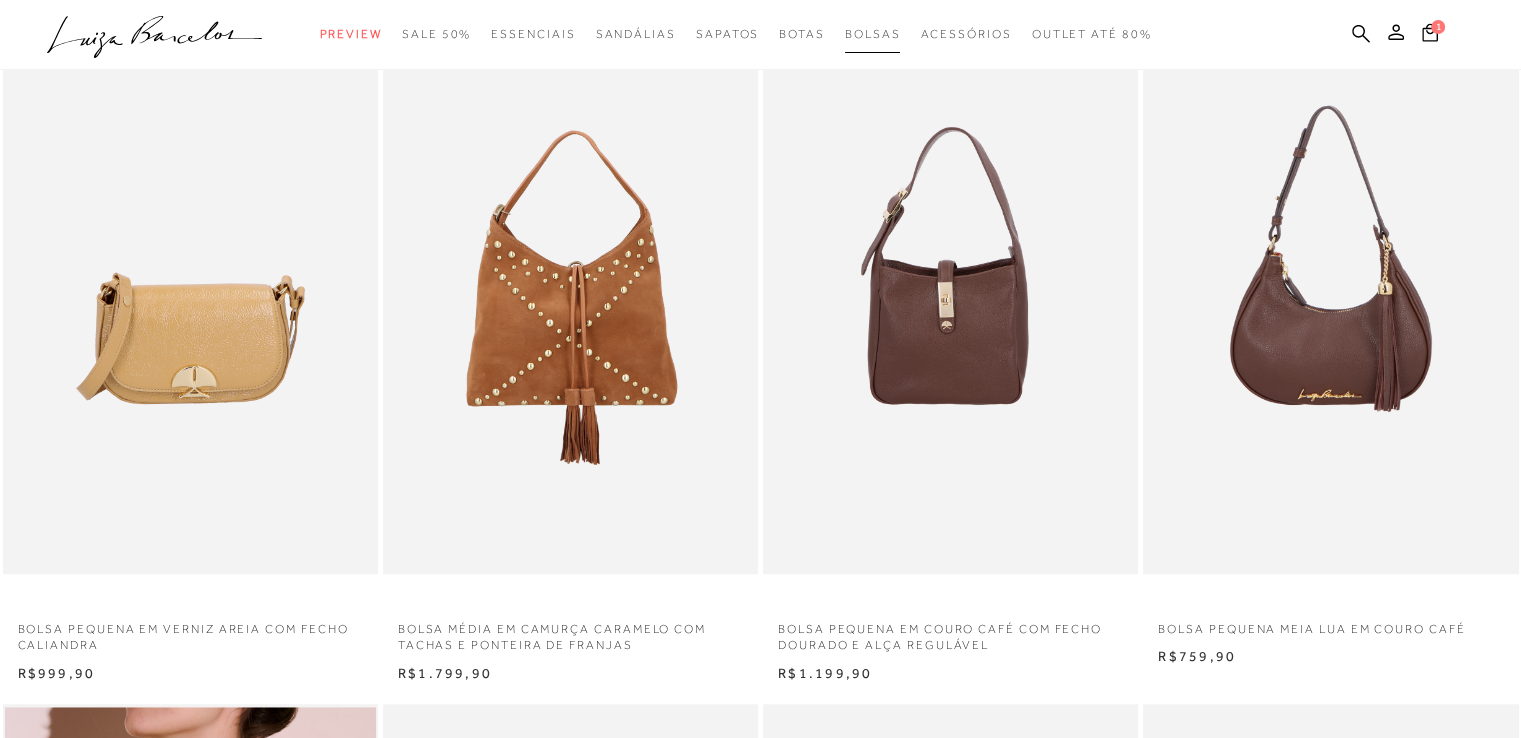 scroll, scrollTop: 708, scrollLeft: 0, axis: vertical 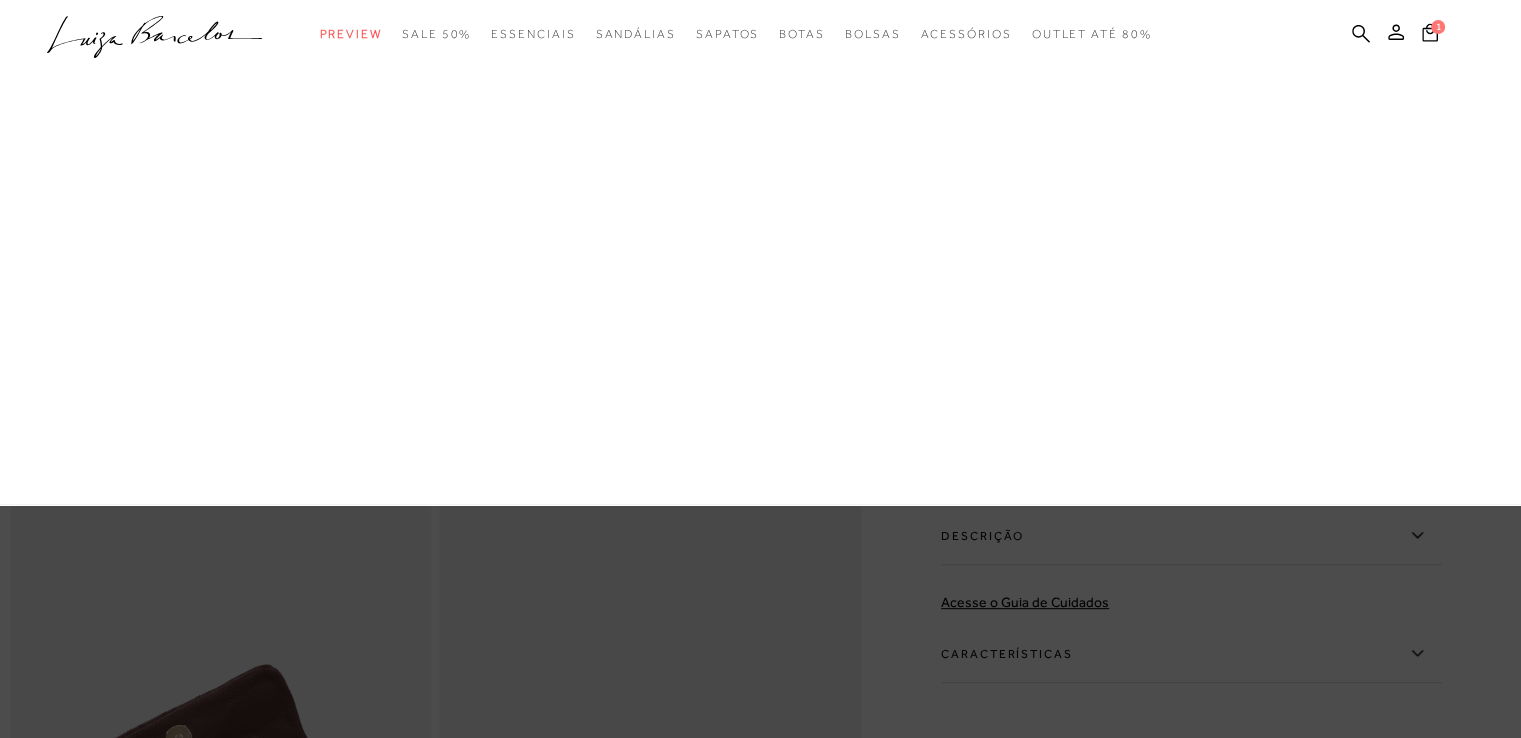 click on "Pequena" at bounding box center [0, 0] 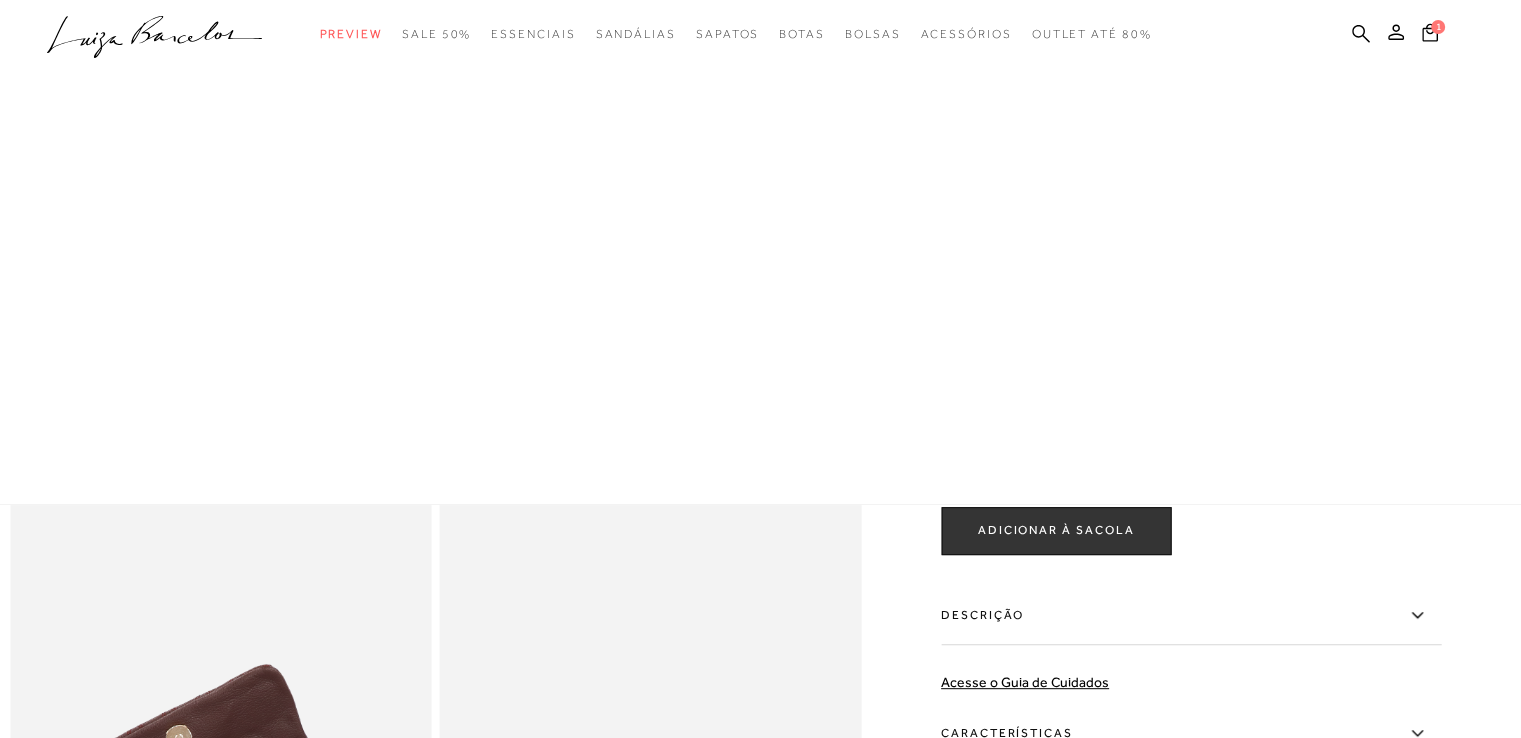 scroll, scrollTop: 317, scrollLeft: 0, axis: vertical 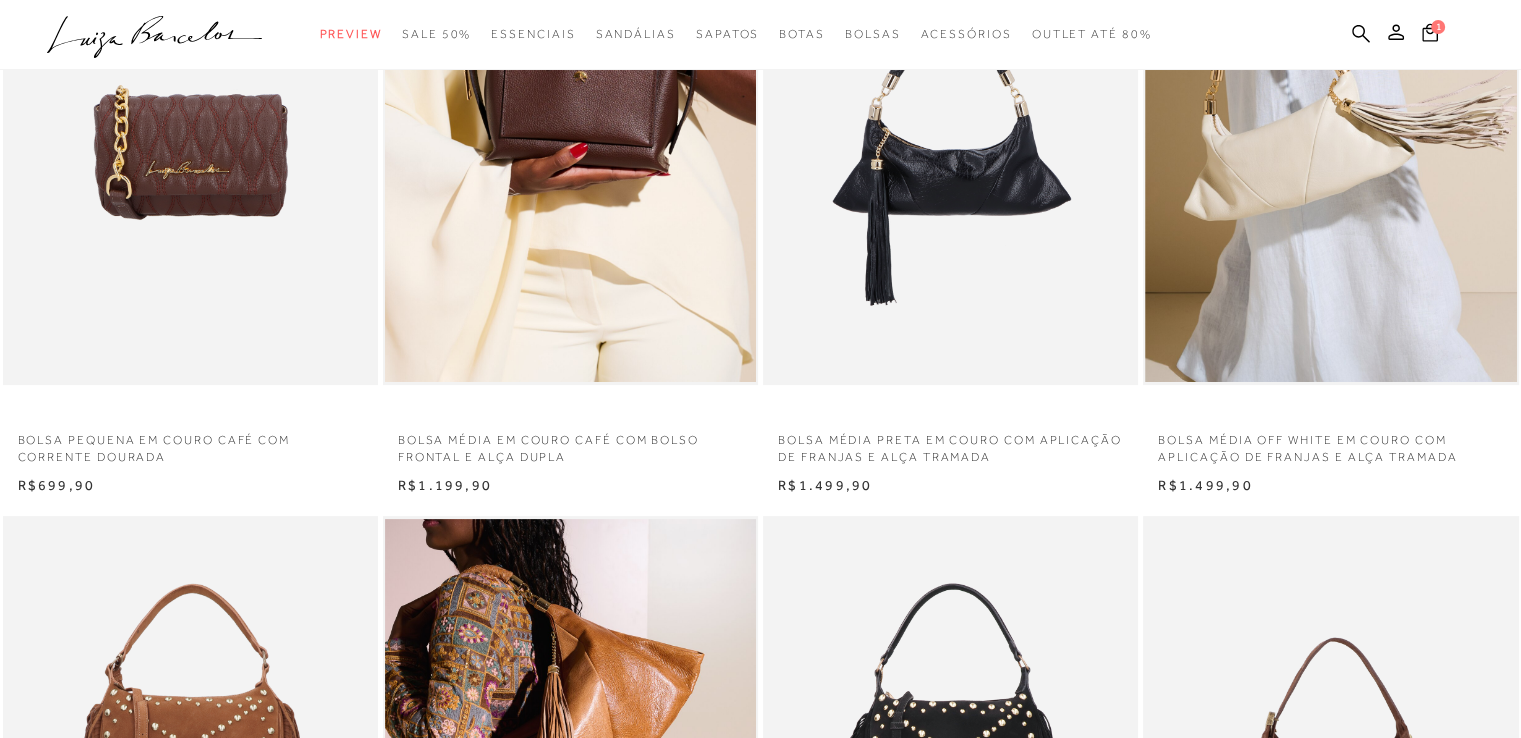 click 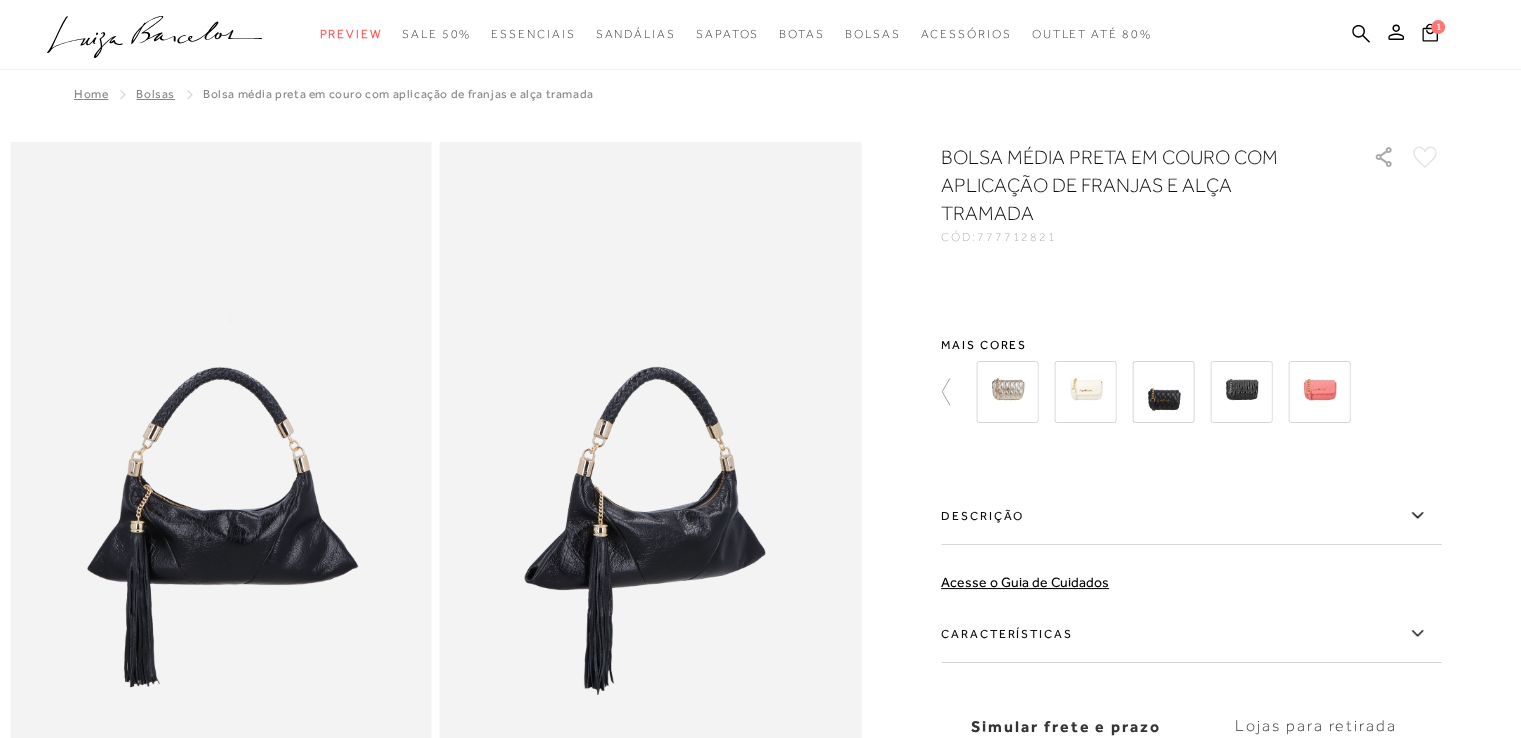 scroll, scrollTop: 1496, scrollLeft: 0, axis: vertical 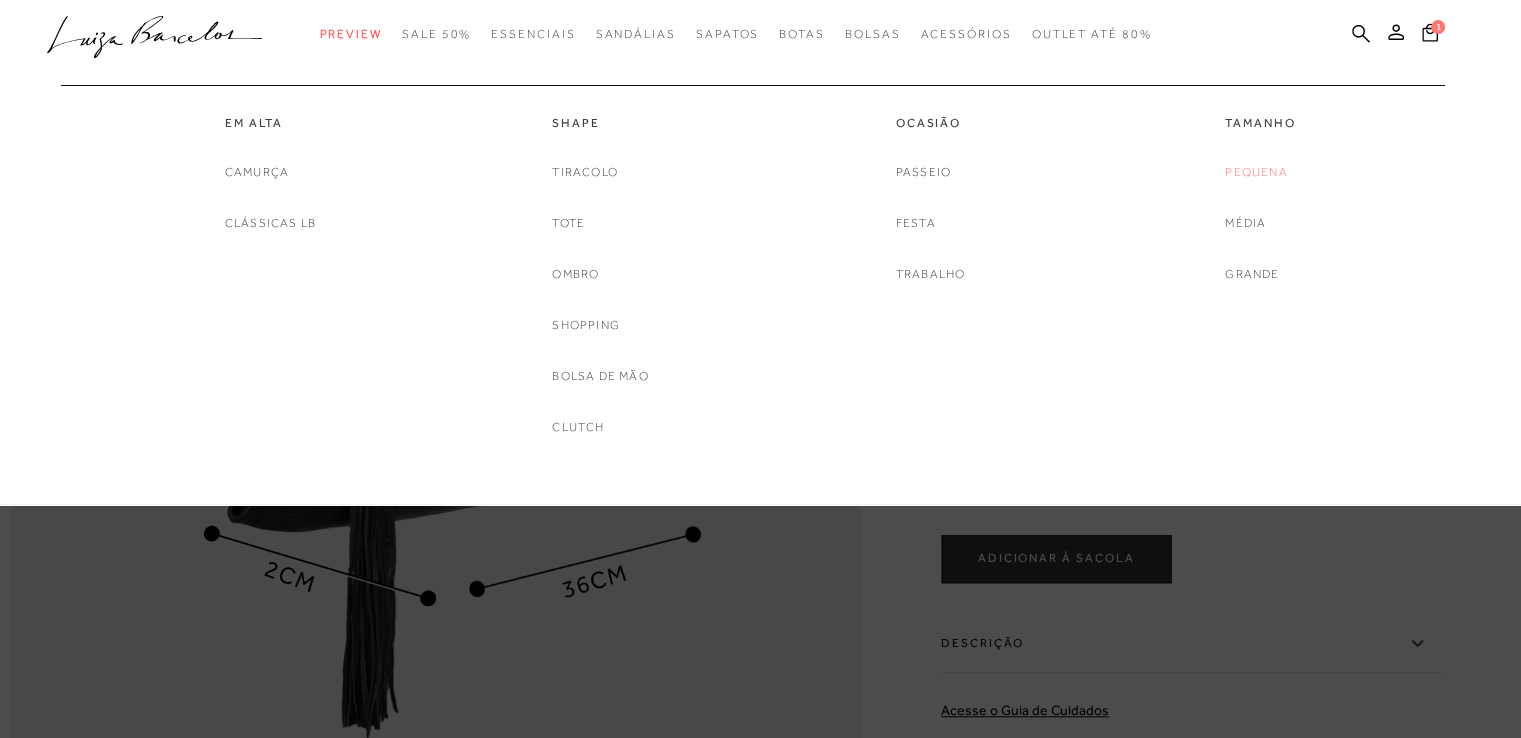 click on "Pequena" at bounding box center [1256, 172] 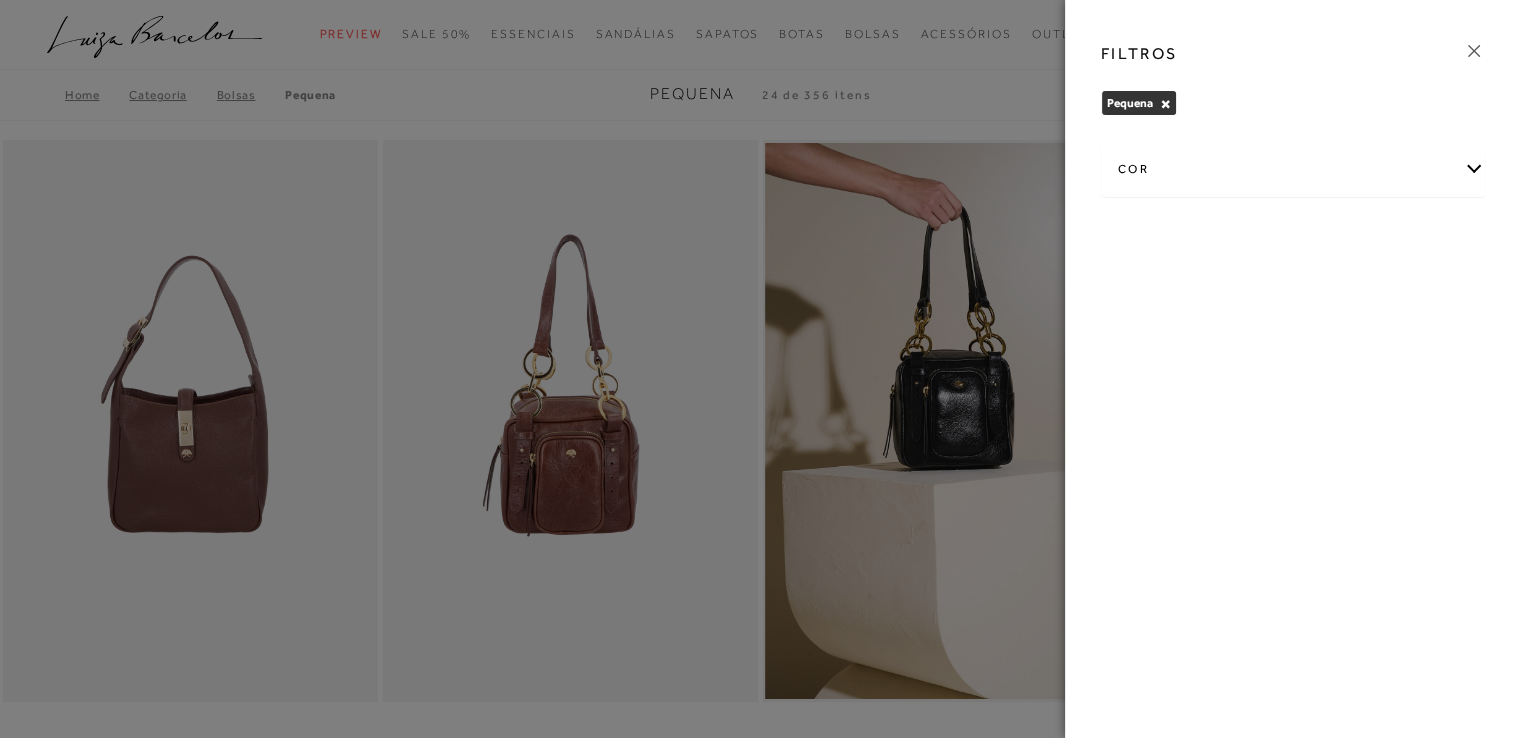 scroll, scrollTop: 0, scrollLeft: 0, axis: both 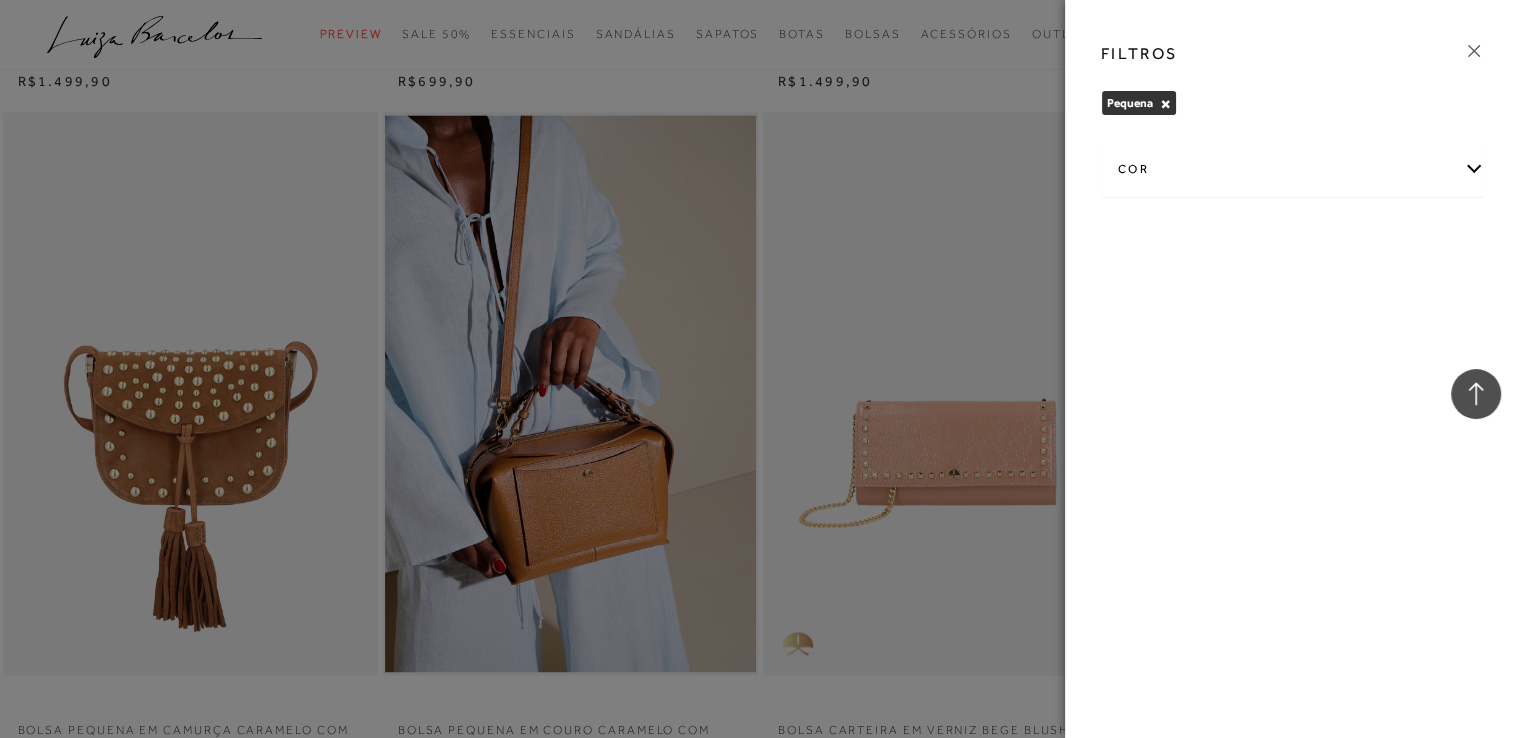 click 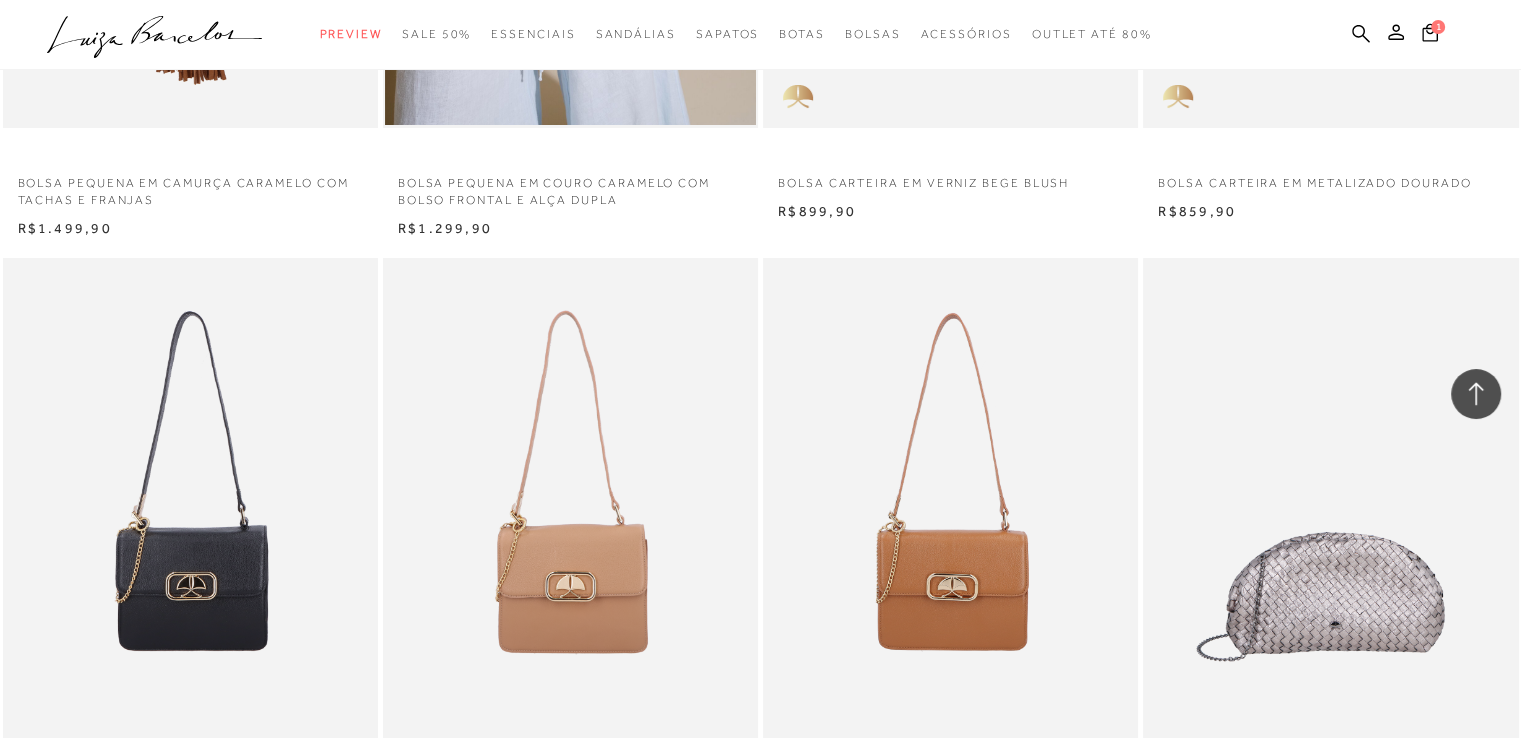 scroll, scrollTop: 7900, scrollLeft: 0, axis: vertical 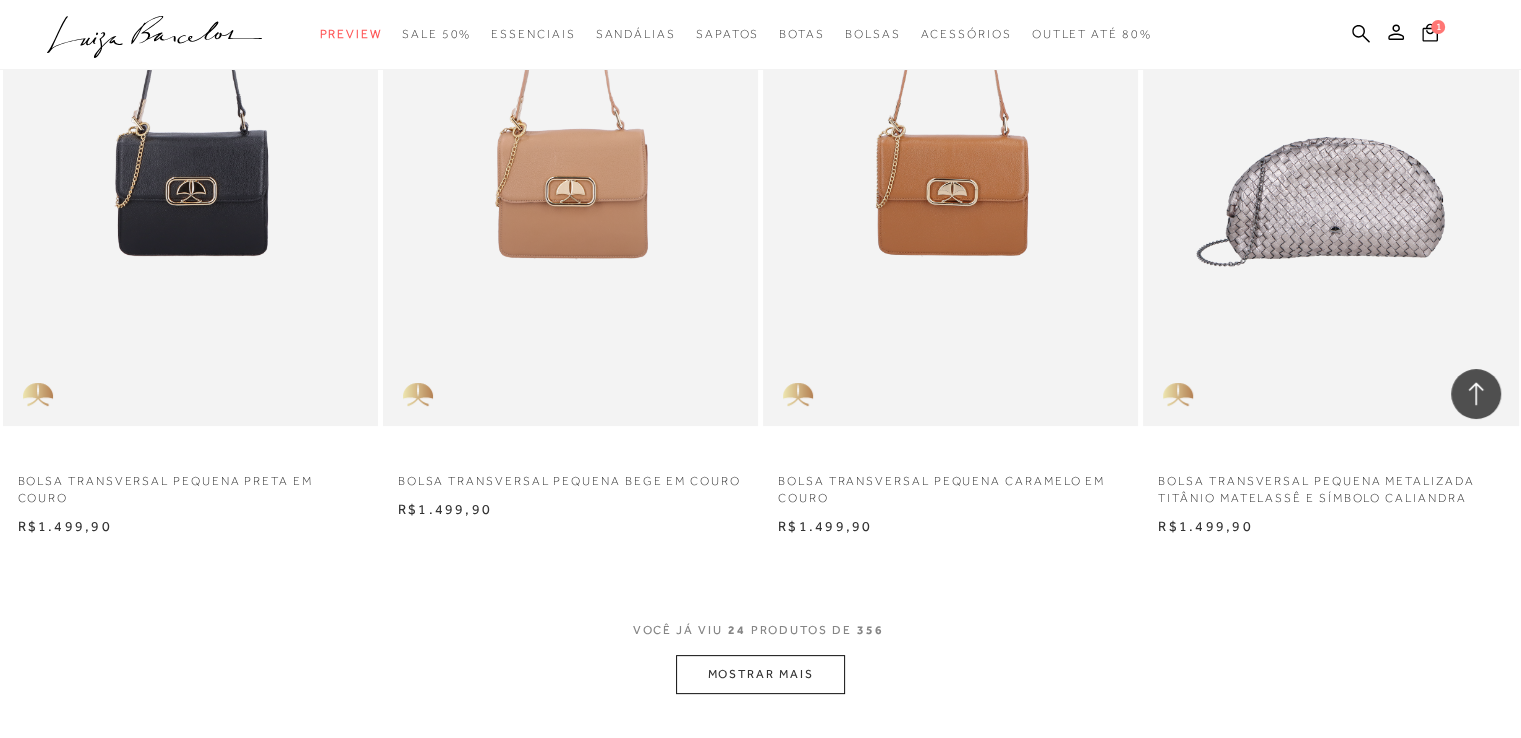 click on "MOSTRAR MAIS" at bounding box center [760, 674] 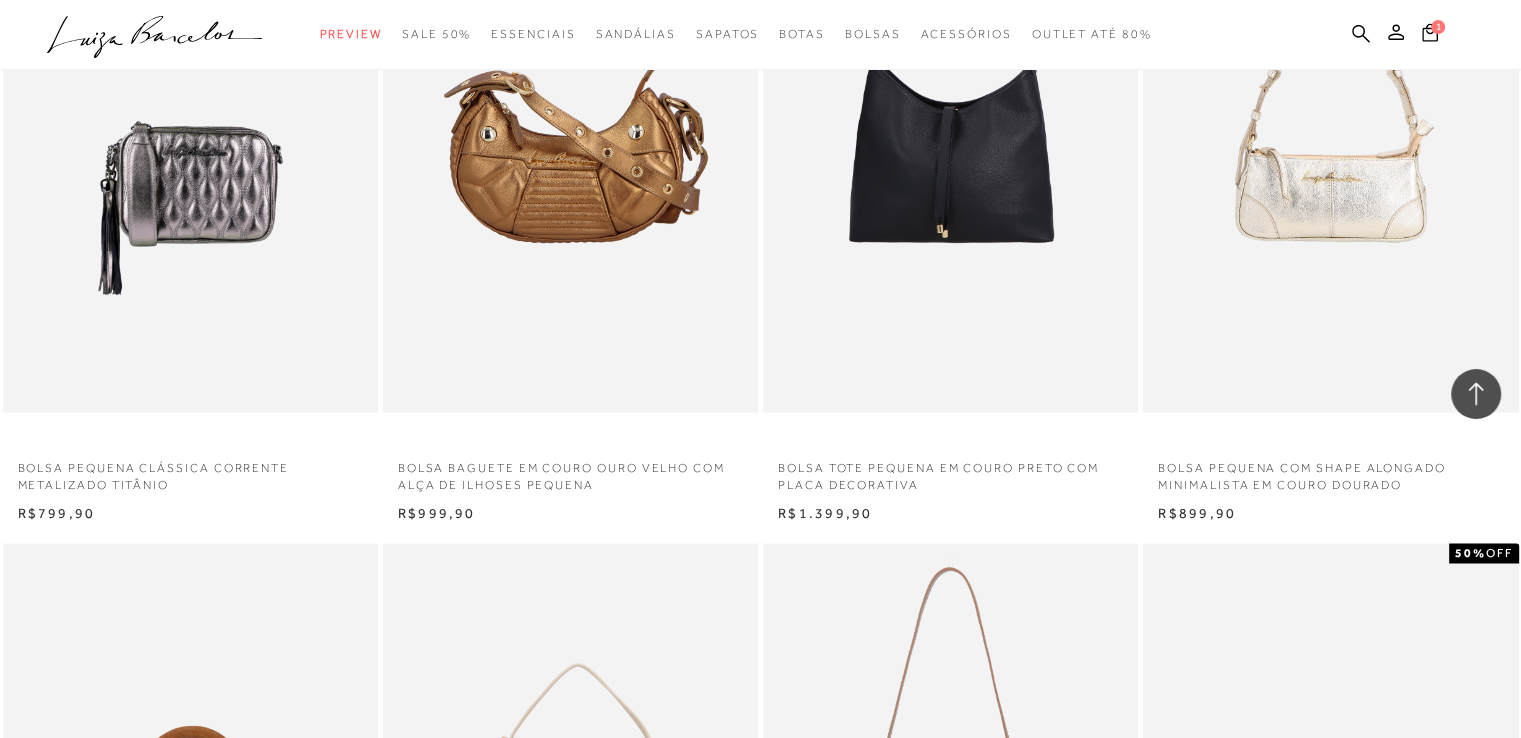 scroll, scrollTop: 12100, scrollLeft: 0, axis: vertical 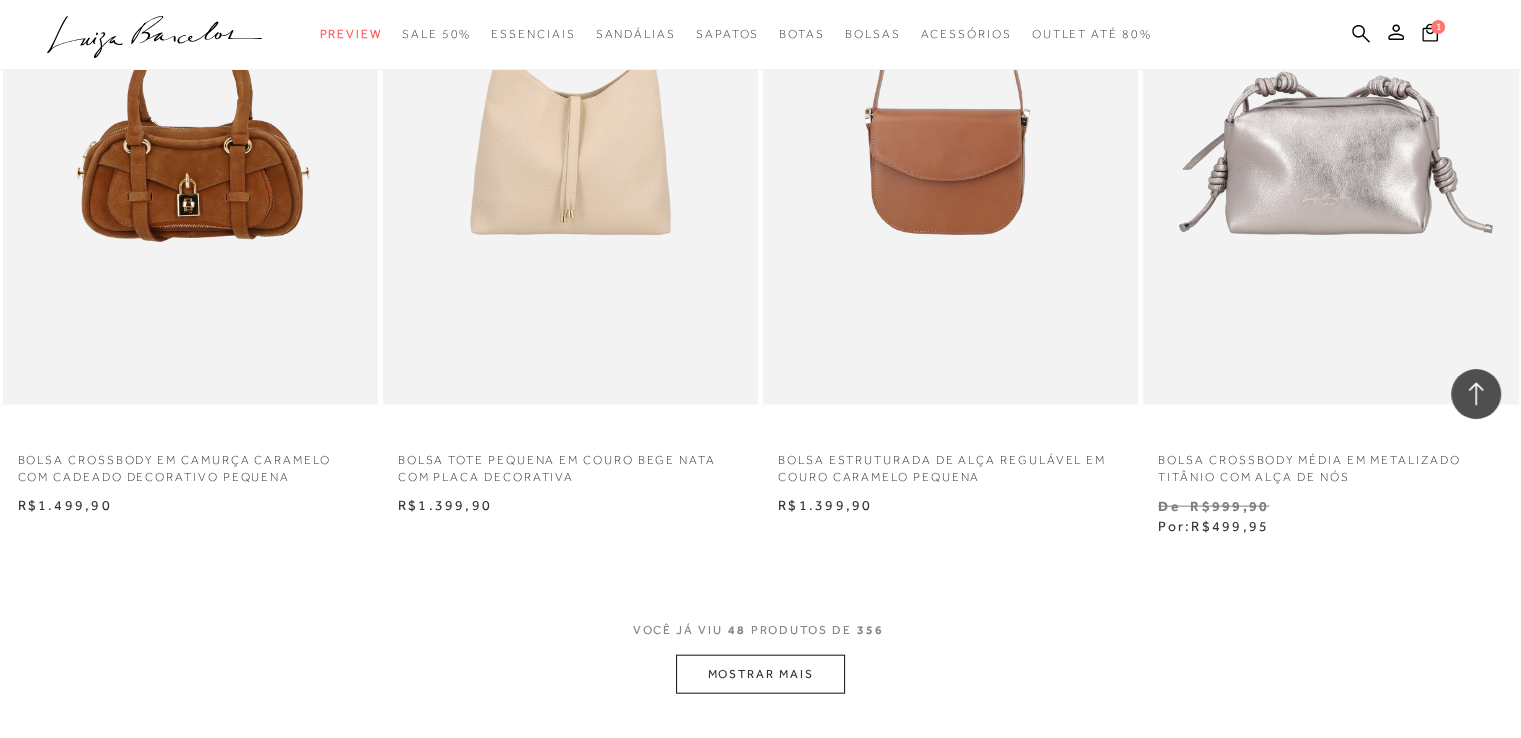 click on "MOSTRAR MAIS" at bounding box center [760, 674] 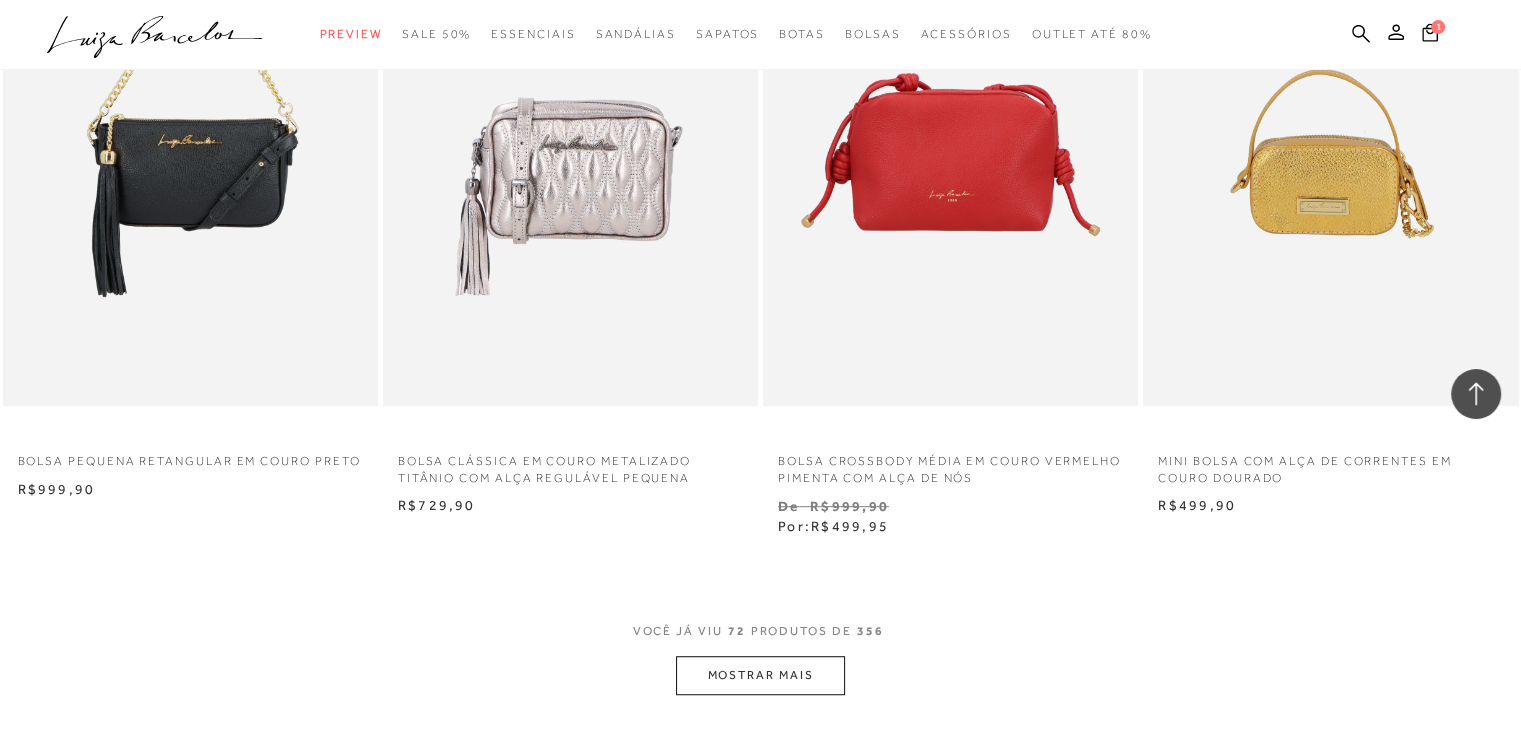scroll, scrollTop: 16800, scrollLeft: 0, axis: vertical 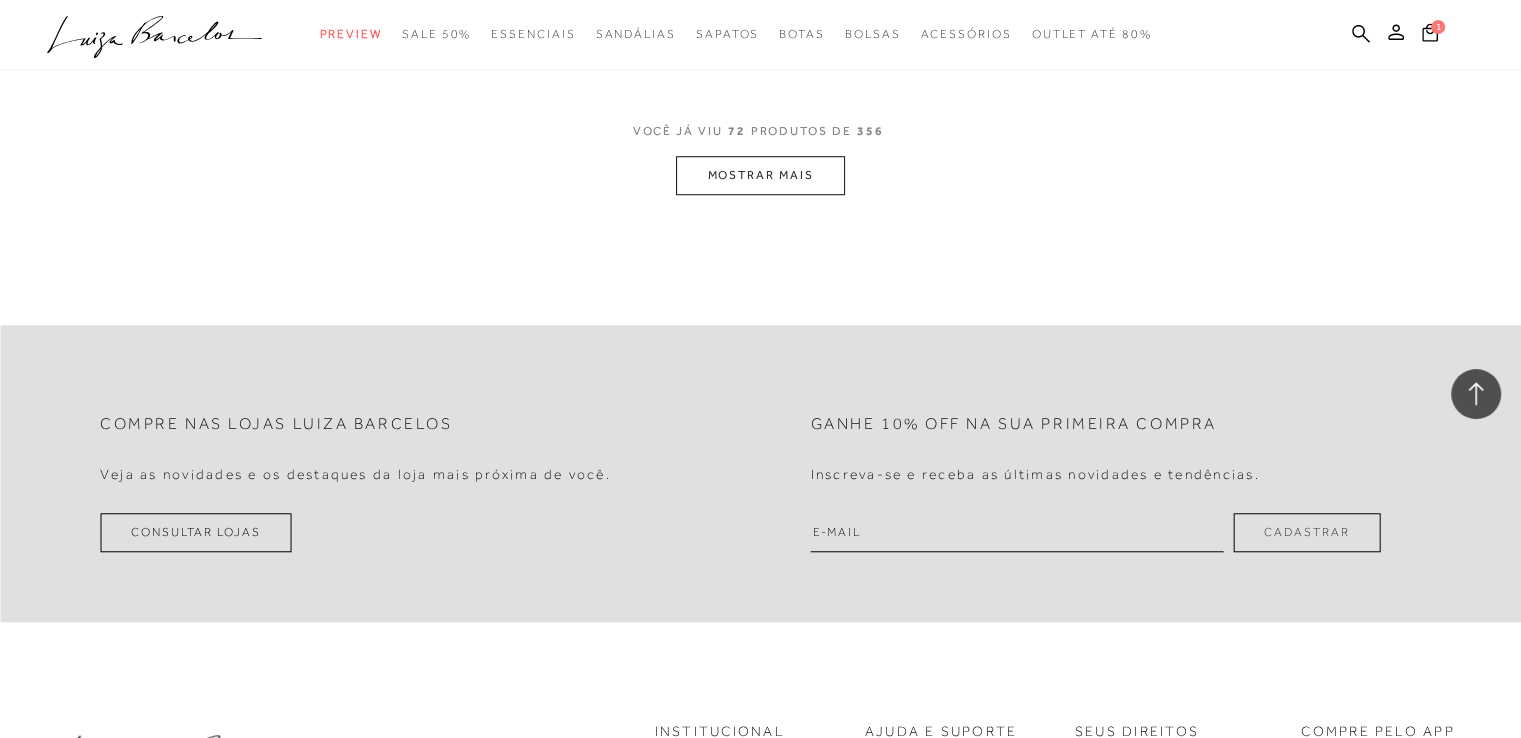click on "MOSTRAR MAIS" at bounding box center [760, 175] 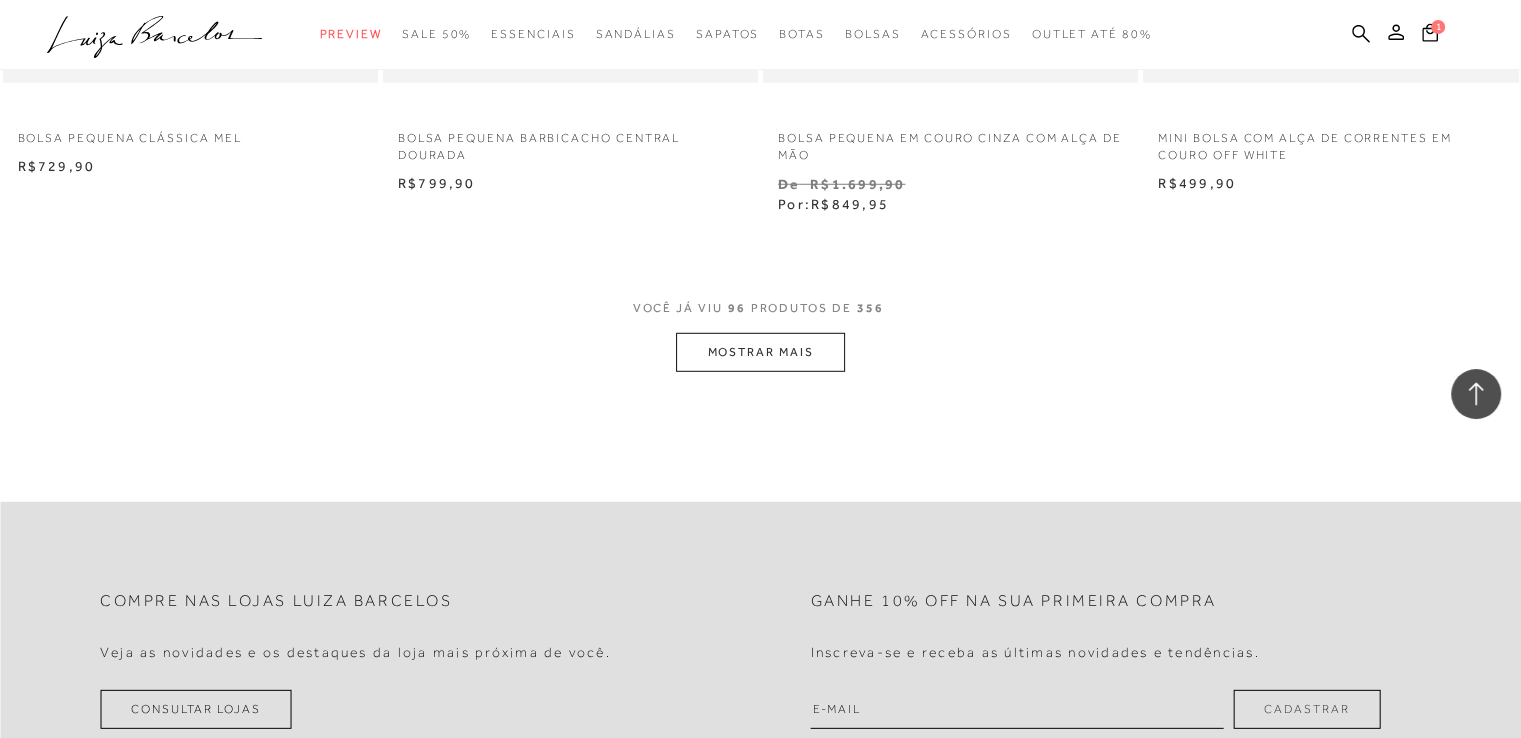 scroll, scrollTop: 21000, scrollLeft: 0, axis: vertical 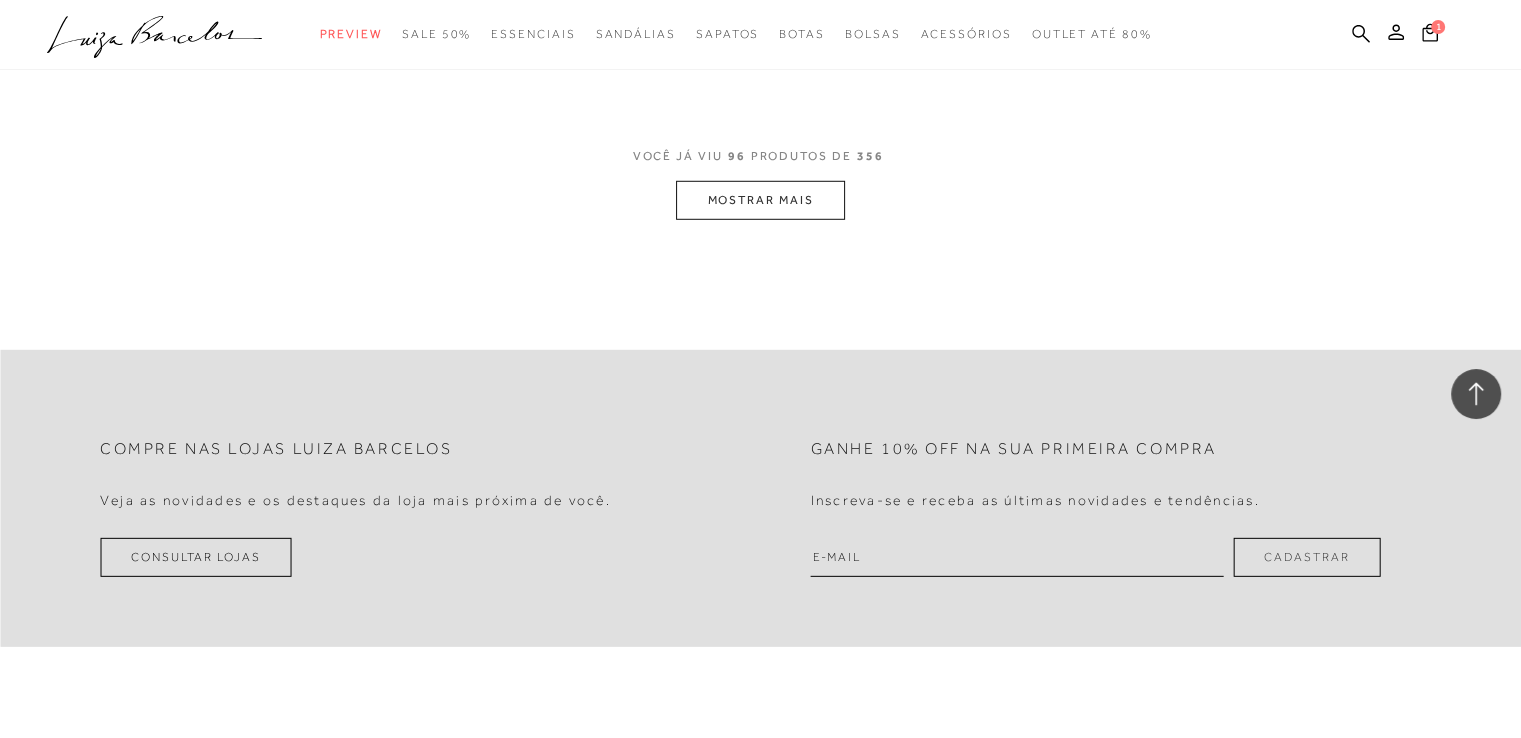 click on "MOSTRAR MAIS" at bounding box center (760, 200) 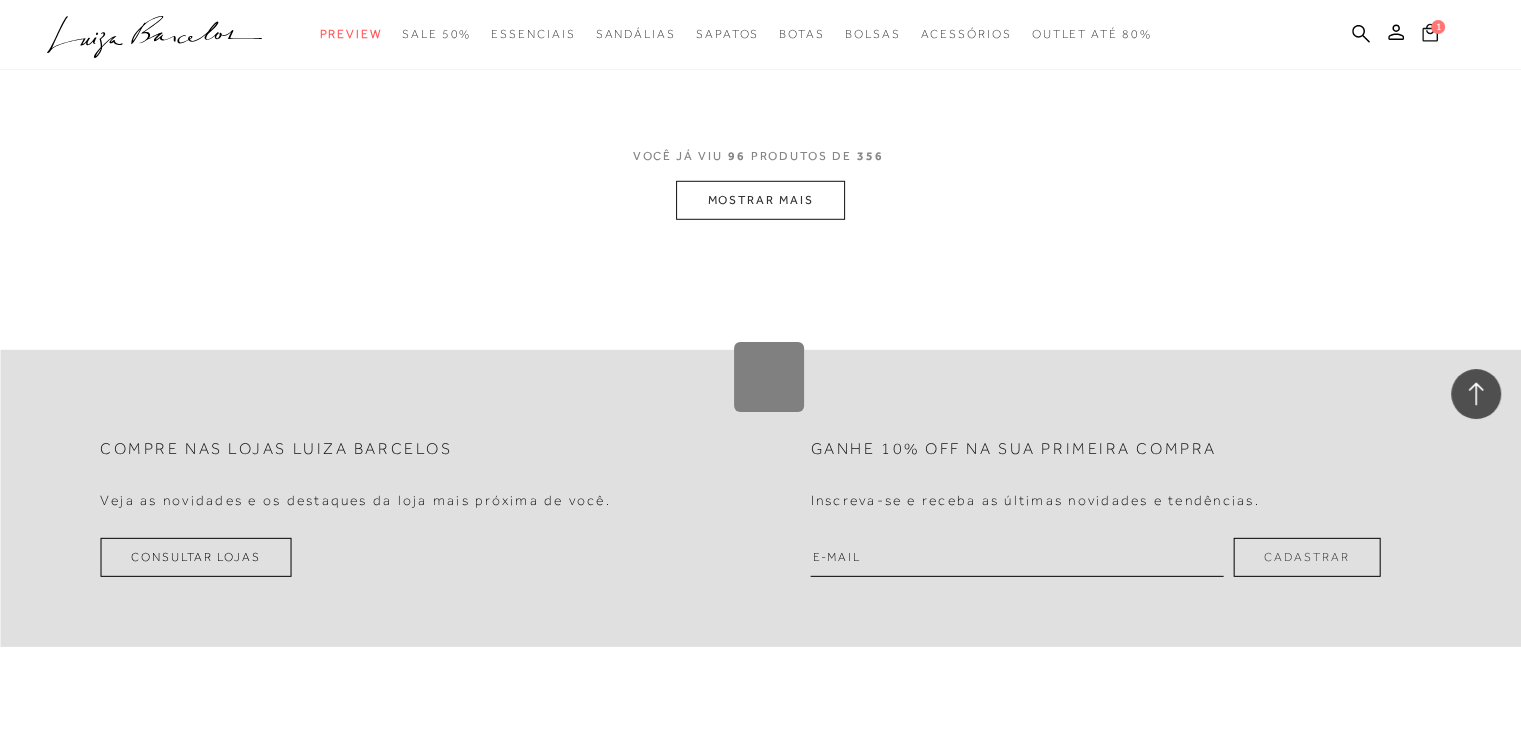click 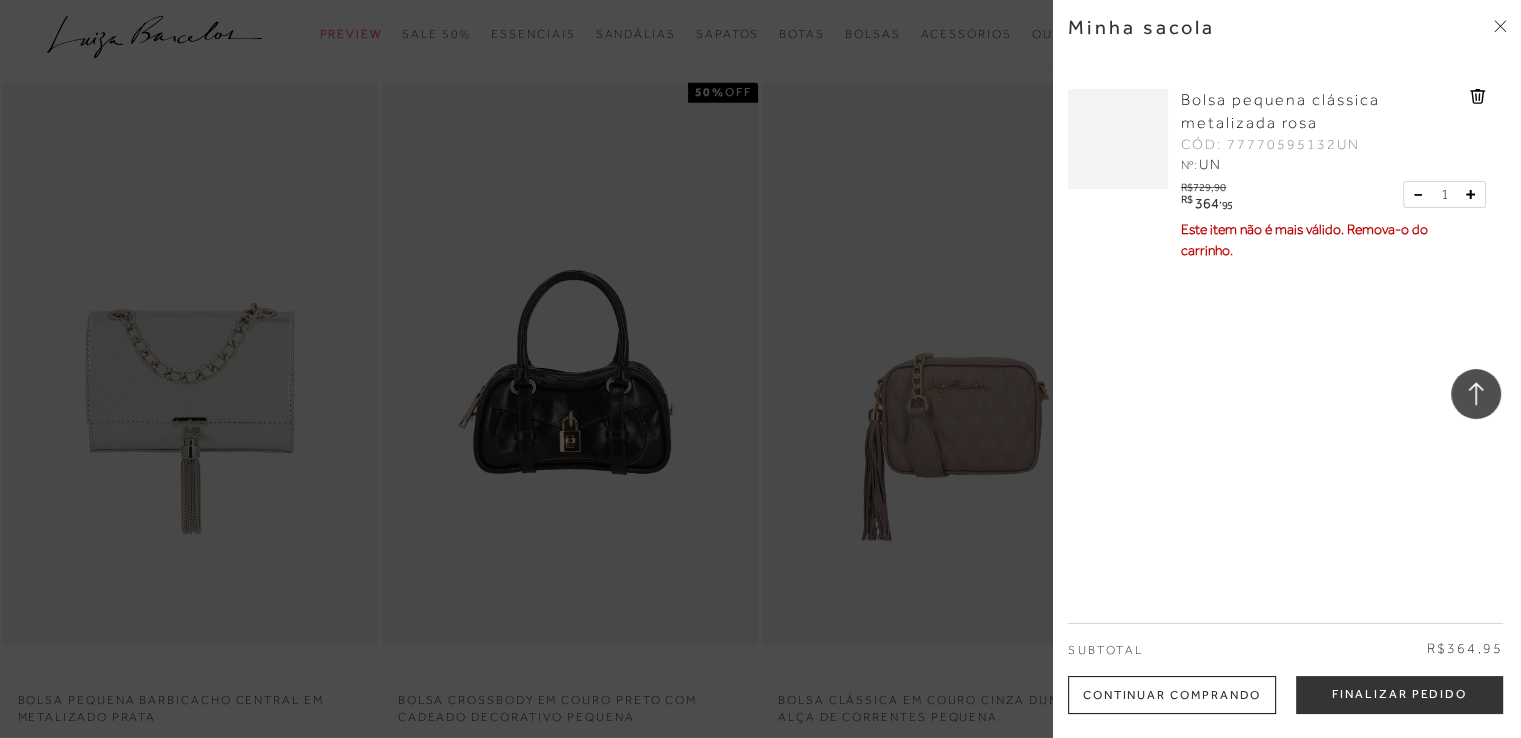 scroll, scrollTop: 21900, scrollLeft: 0, axis: vertical 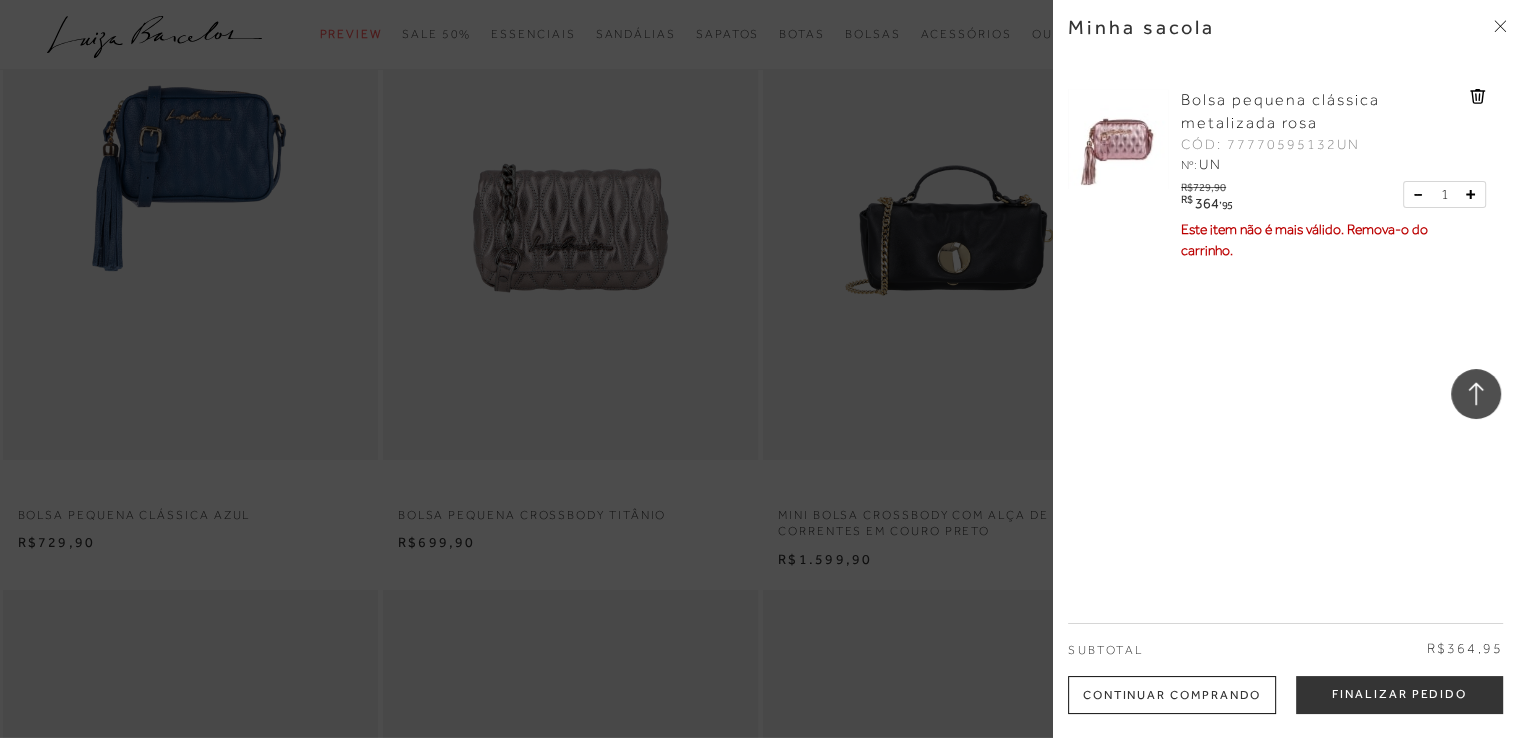 click 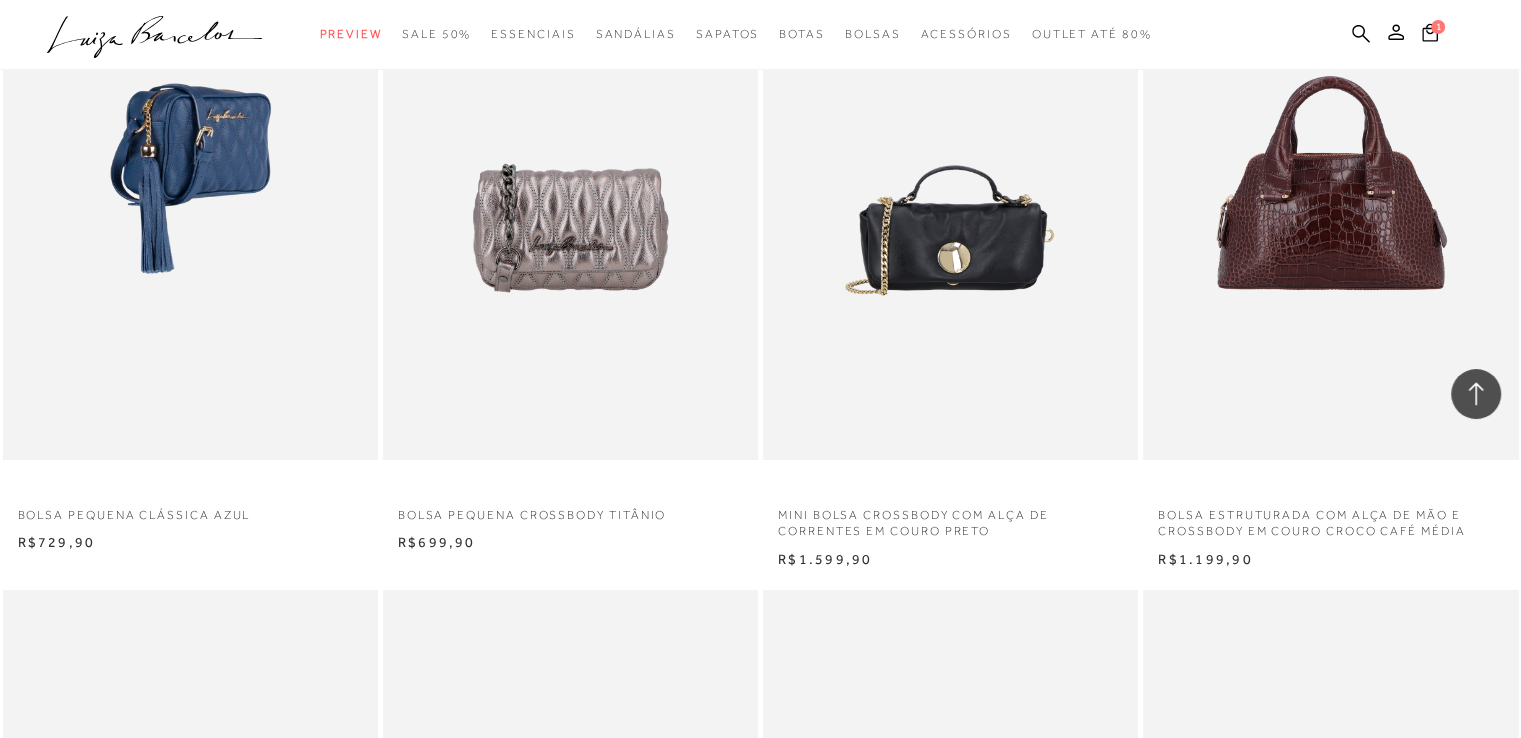click at bounding box center [191, 178] 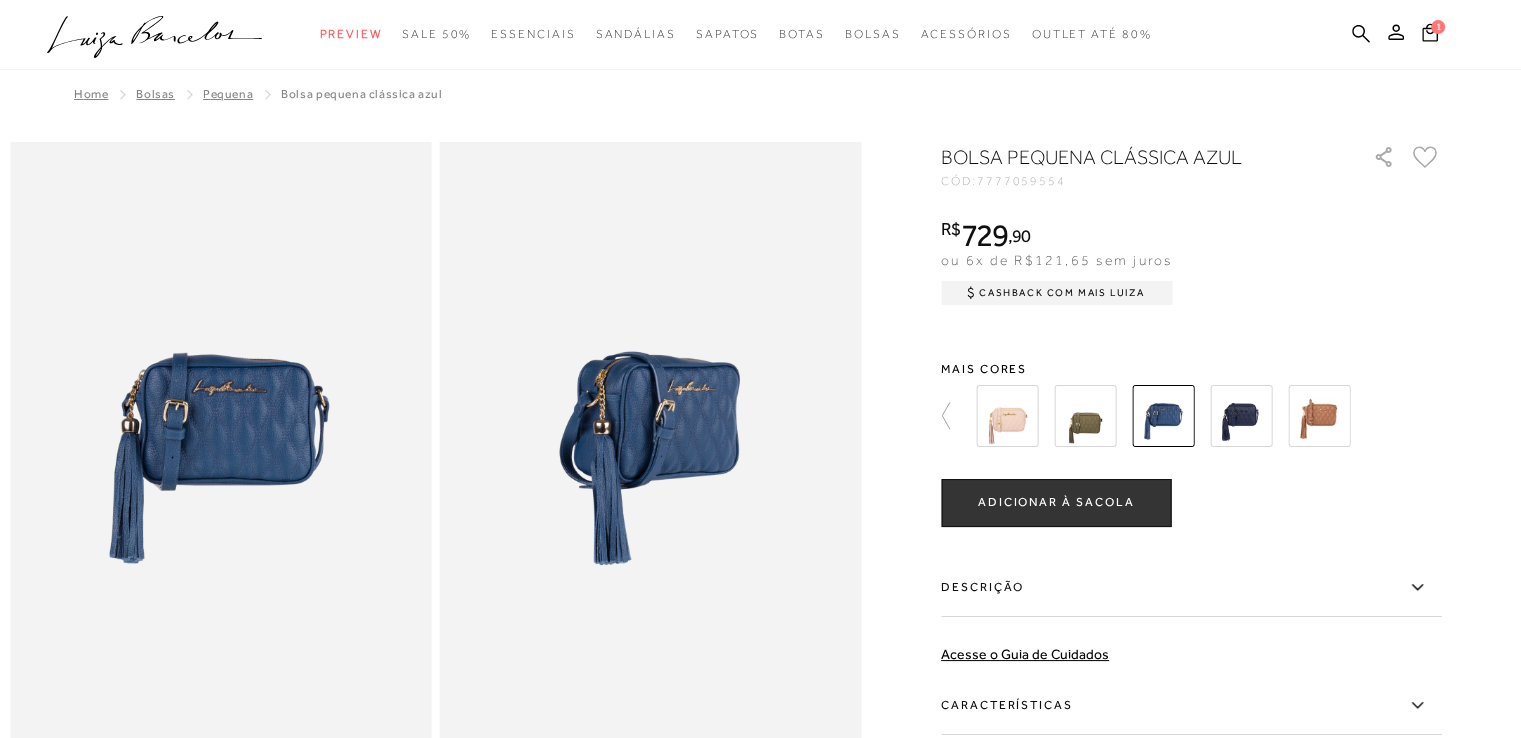 scroll, scrollTop: 300, scrollLeft: 0, axis: vertical 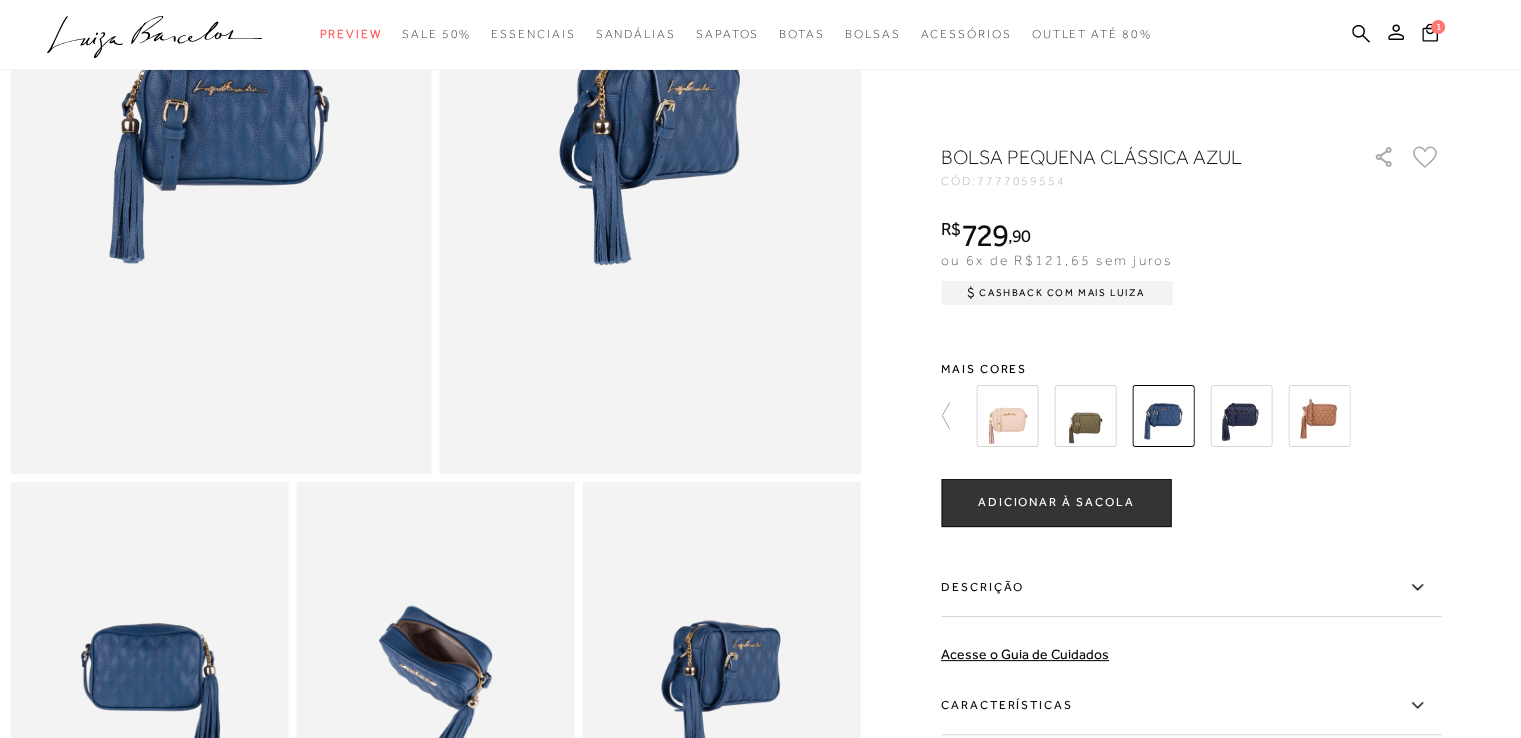 click at bounding box center (1007, 416) 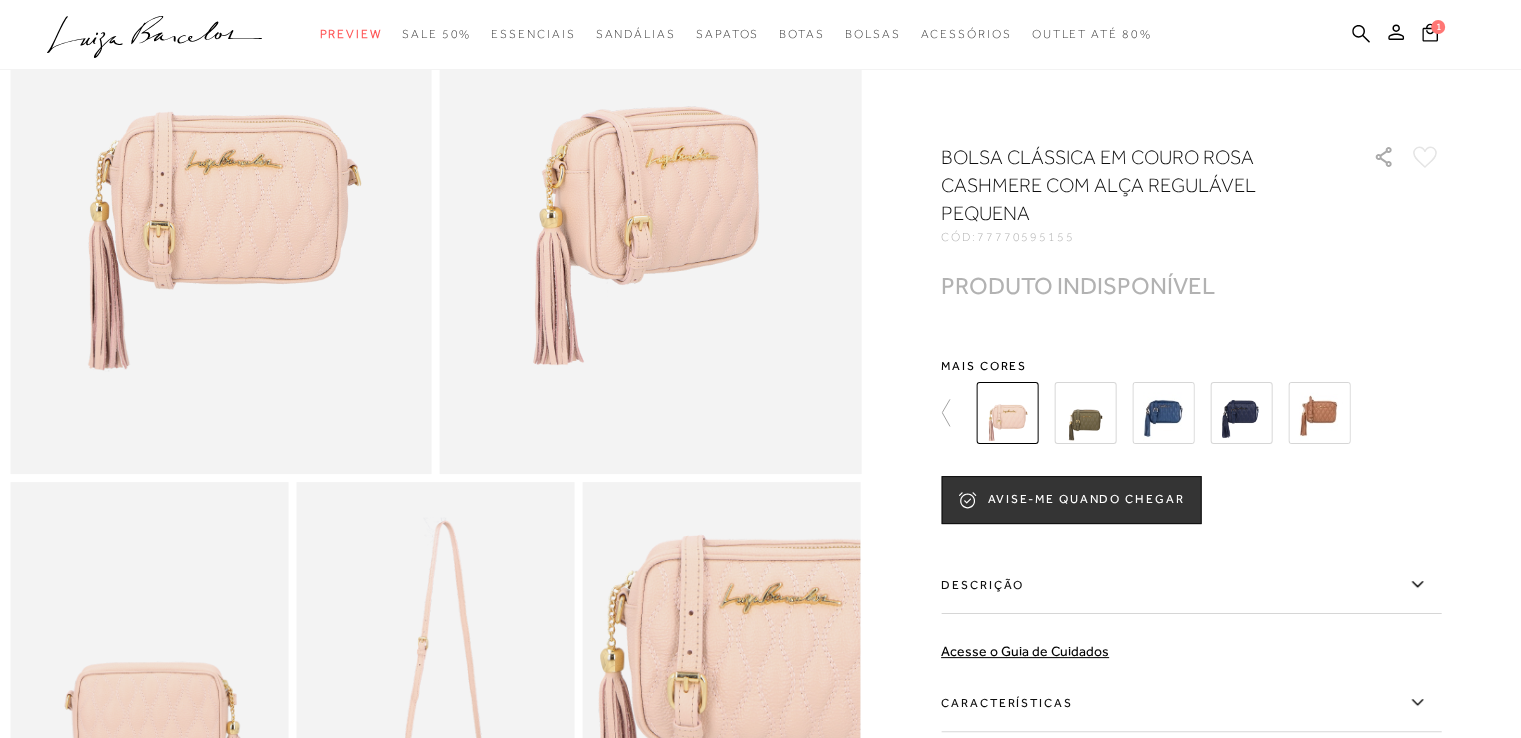 scroll, scrollTop: 0, scrollLeft: 0, axis: both 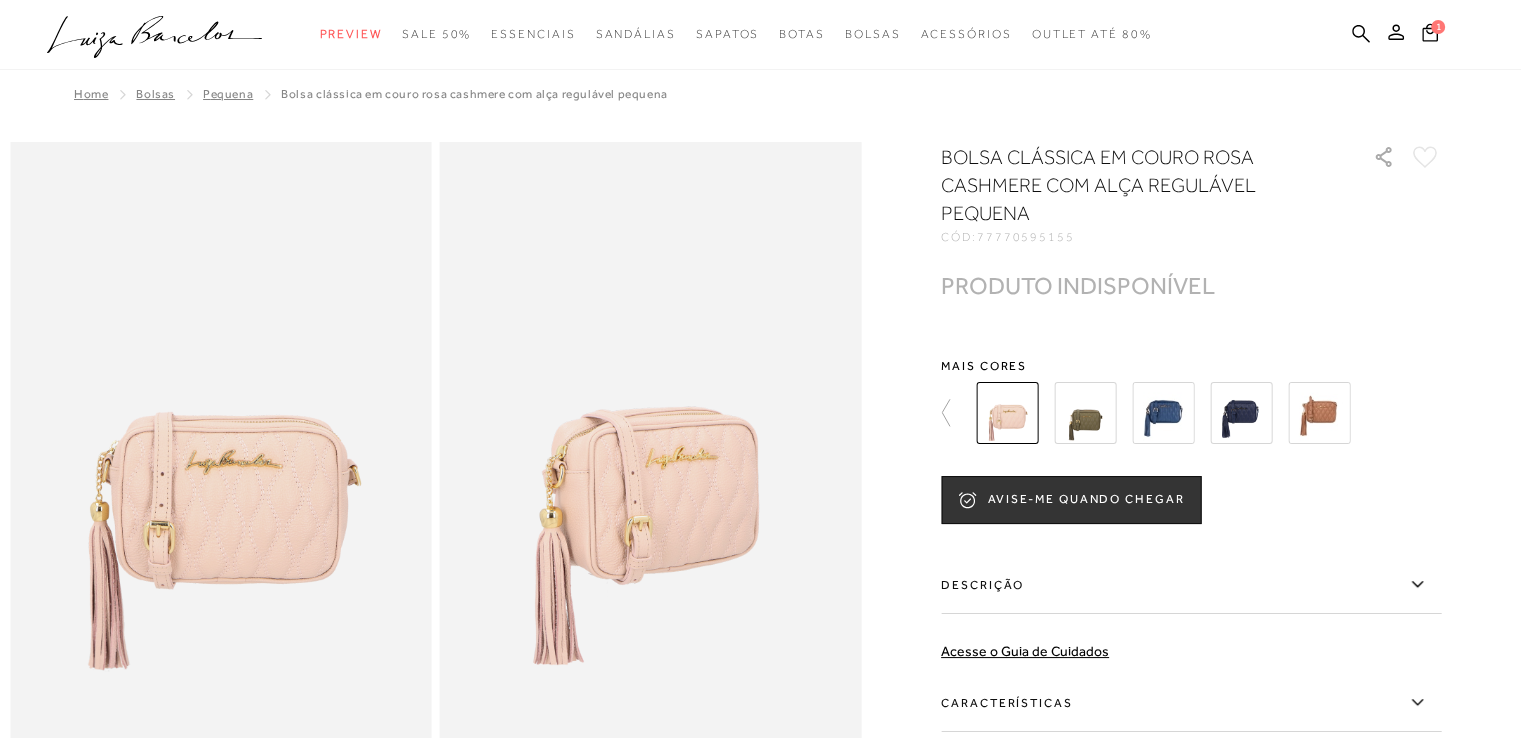 click at bounding box center [1085, 413] 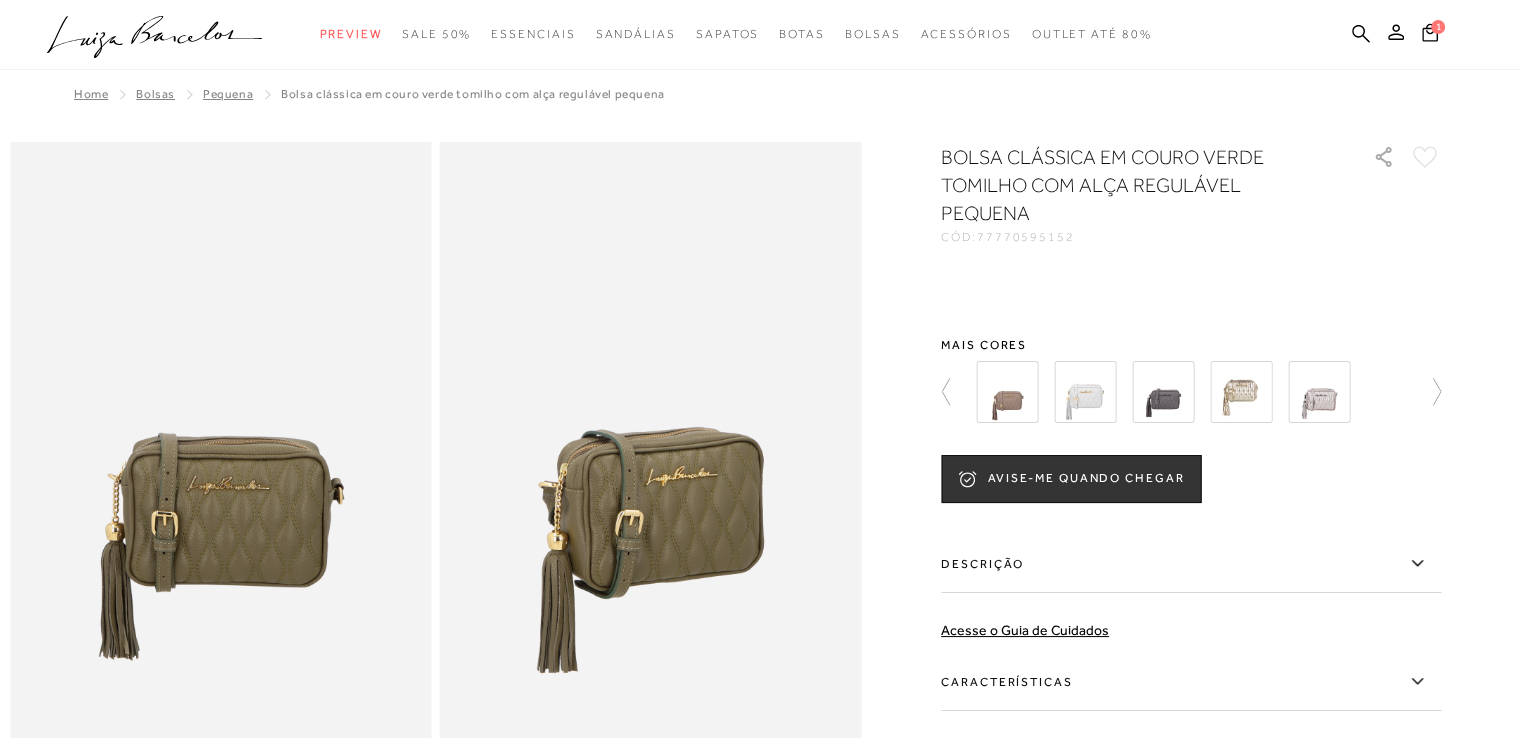 scroll, scrollTop: 200, scrollLeft: 0, axis: vertical 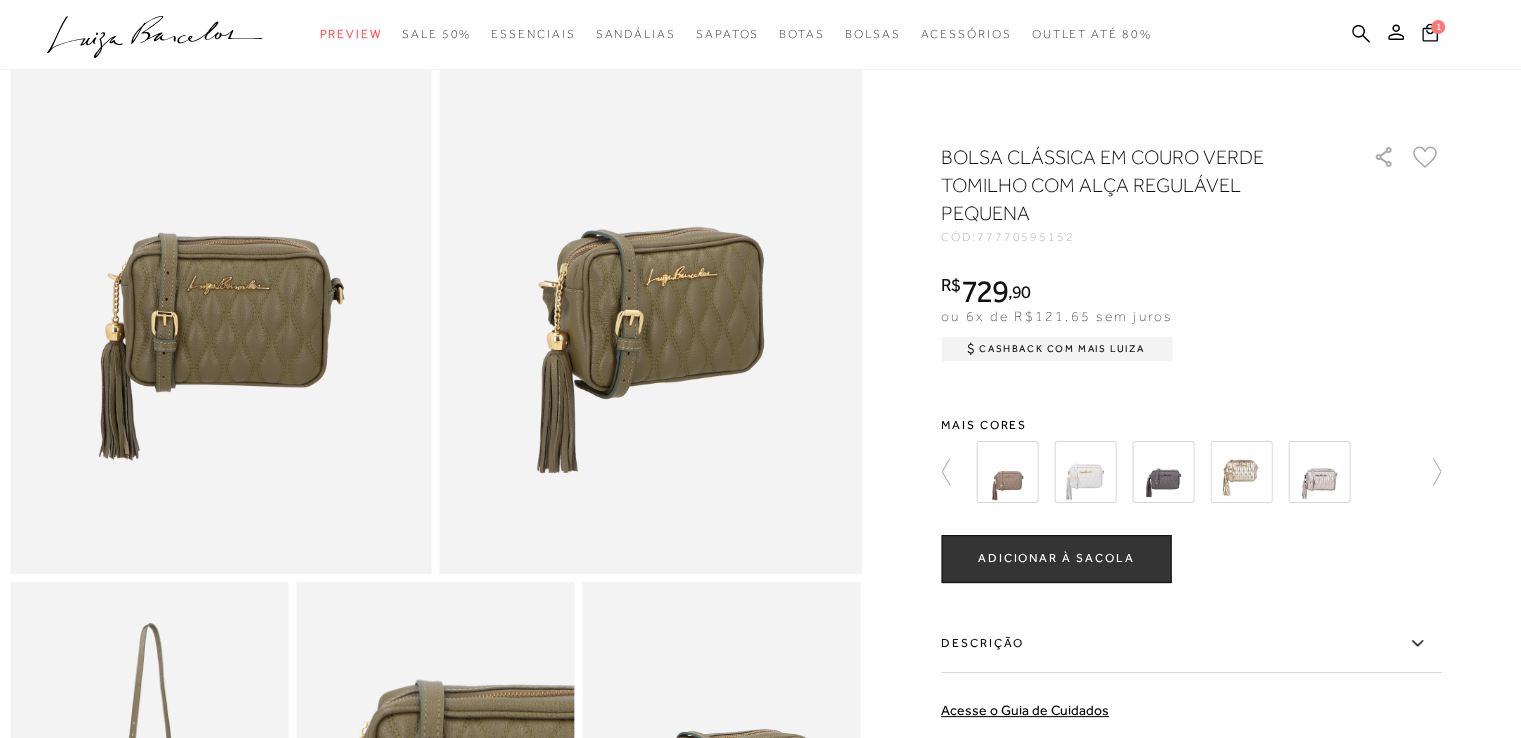 click at bounding box center [1085, 472] 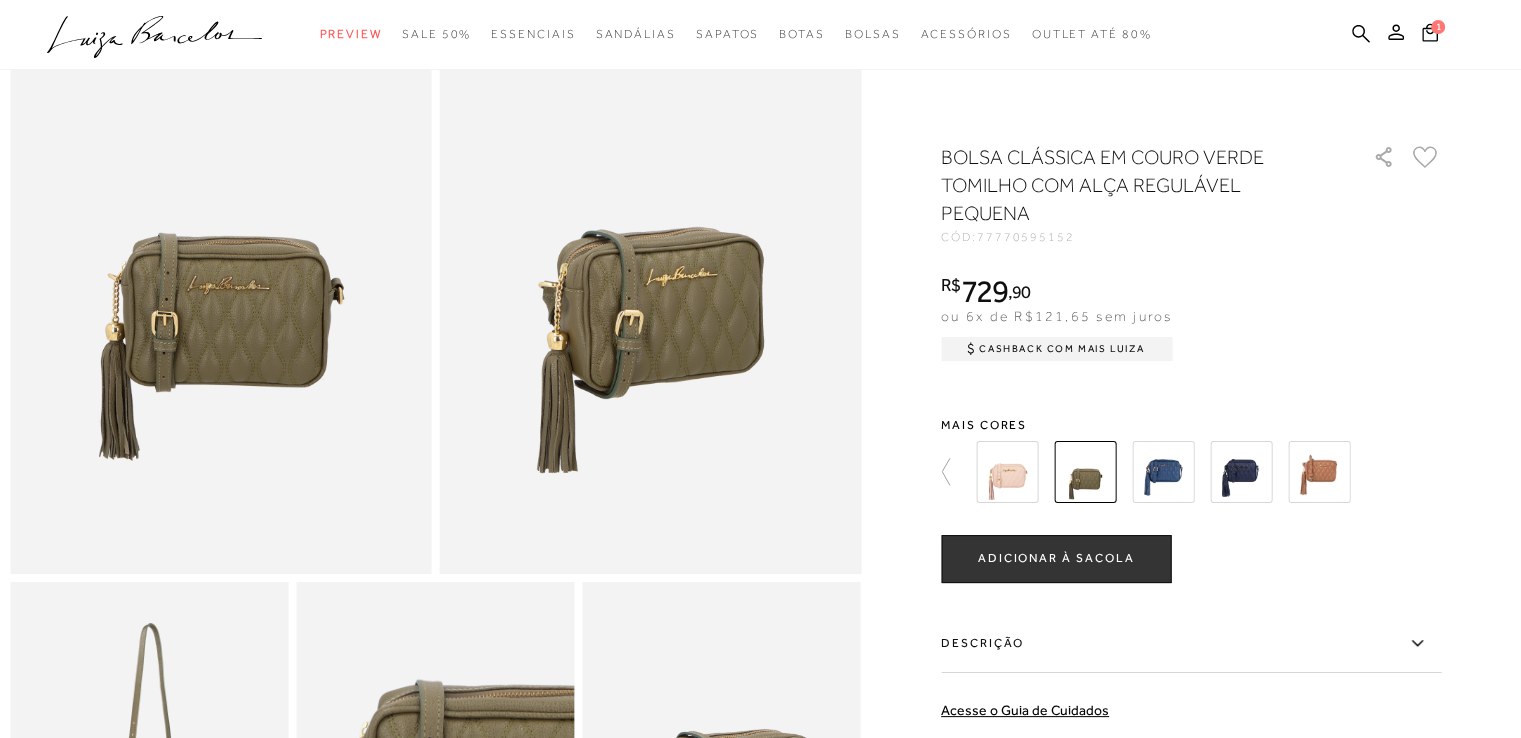 click at bounding box center [1163, 472] 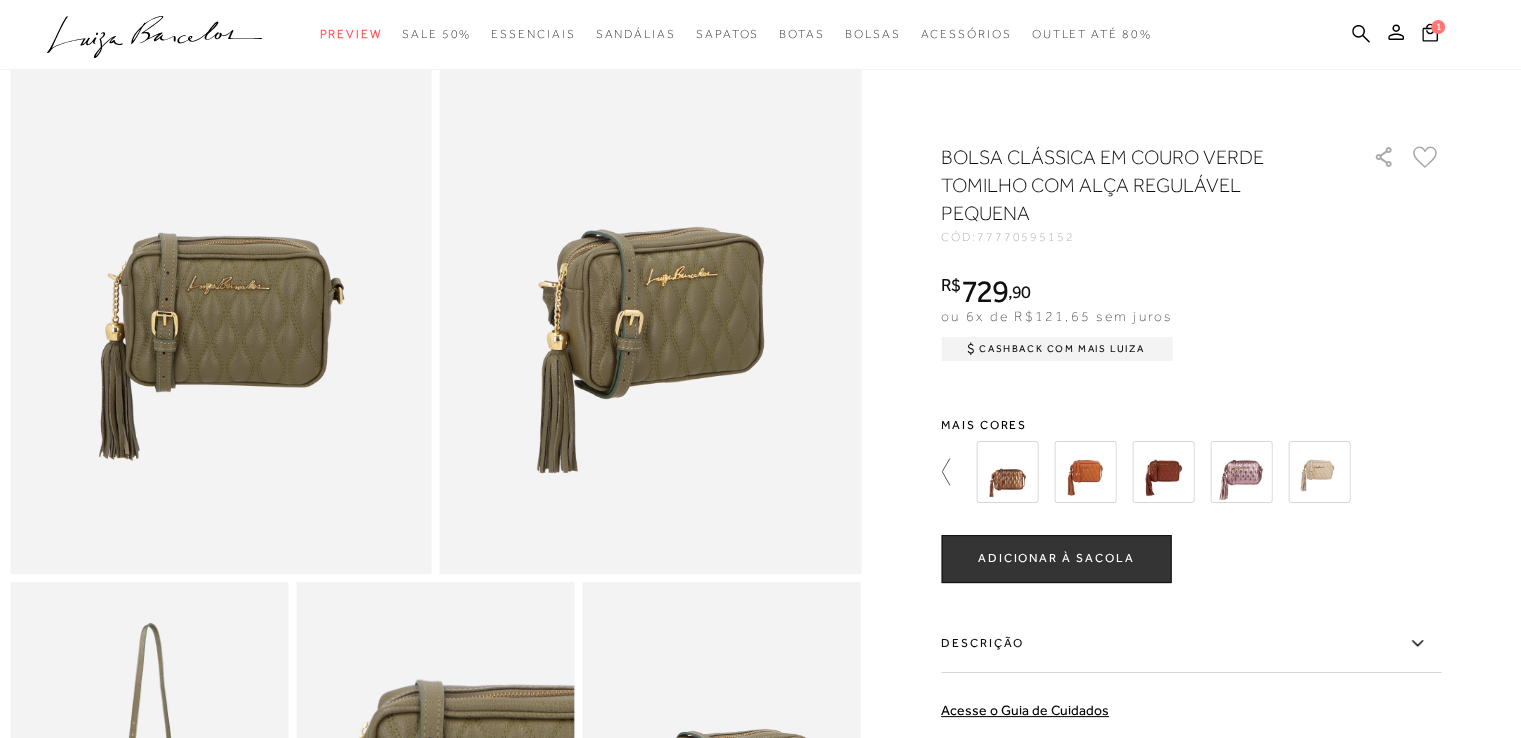 click 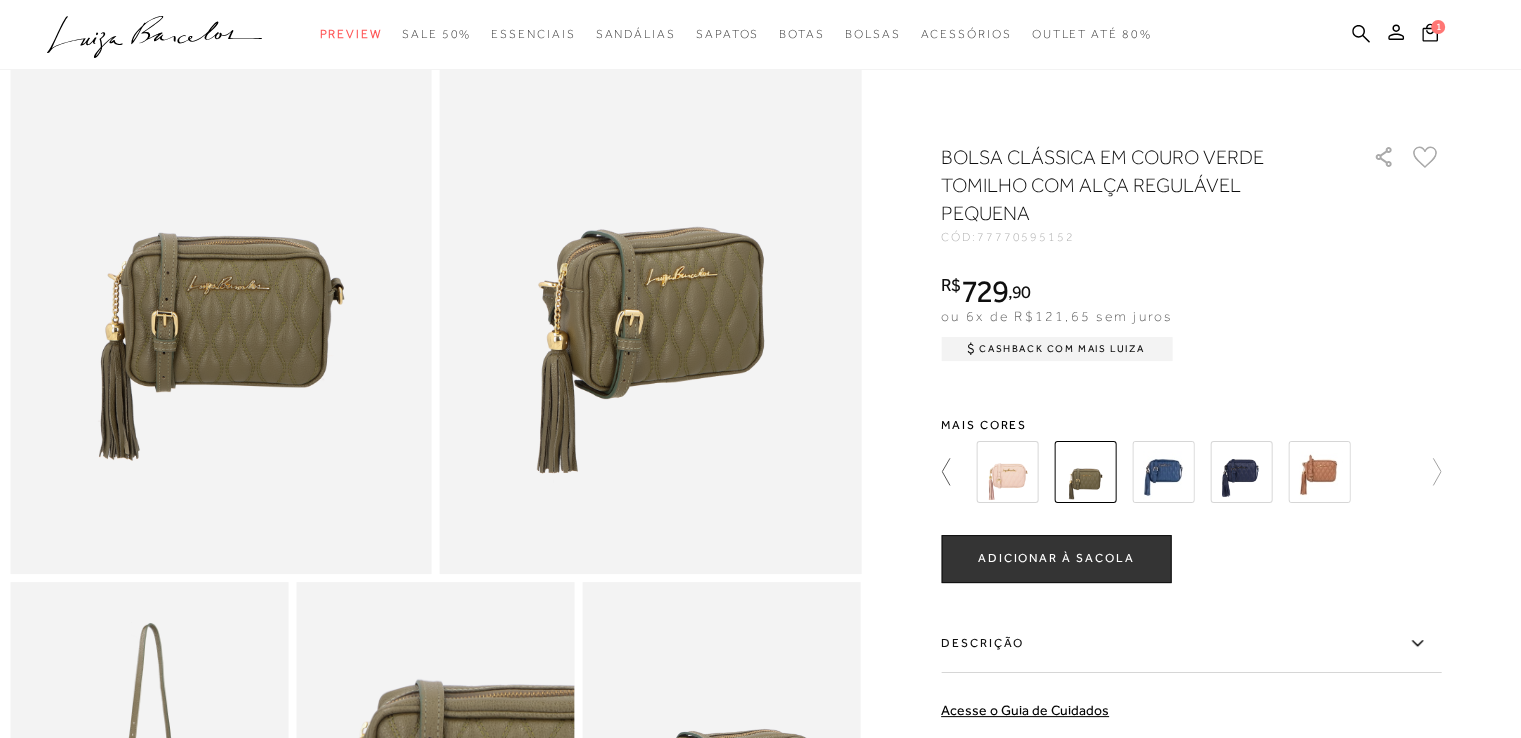 scroll, scrollTop: 0, scrollLeft: 0, axis: both 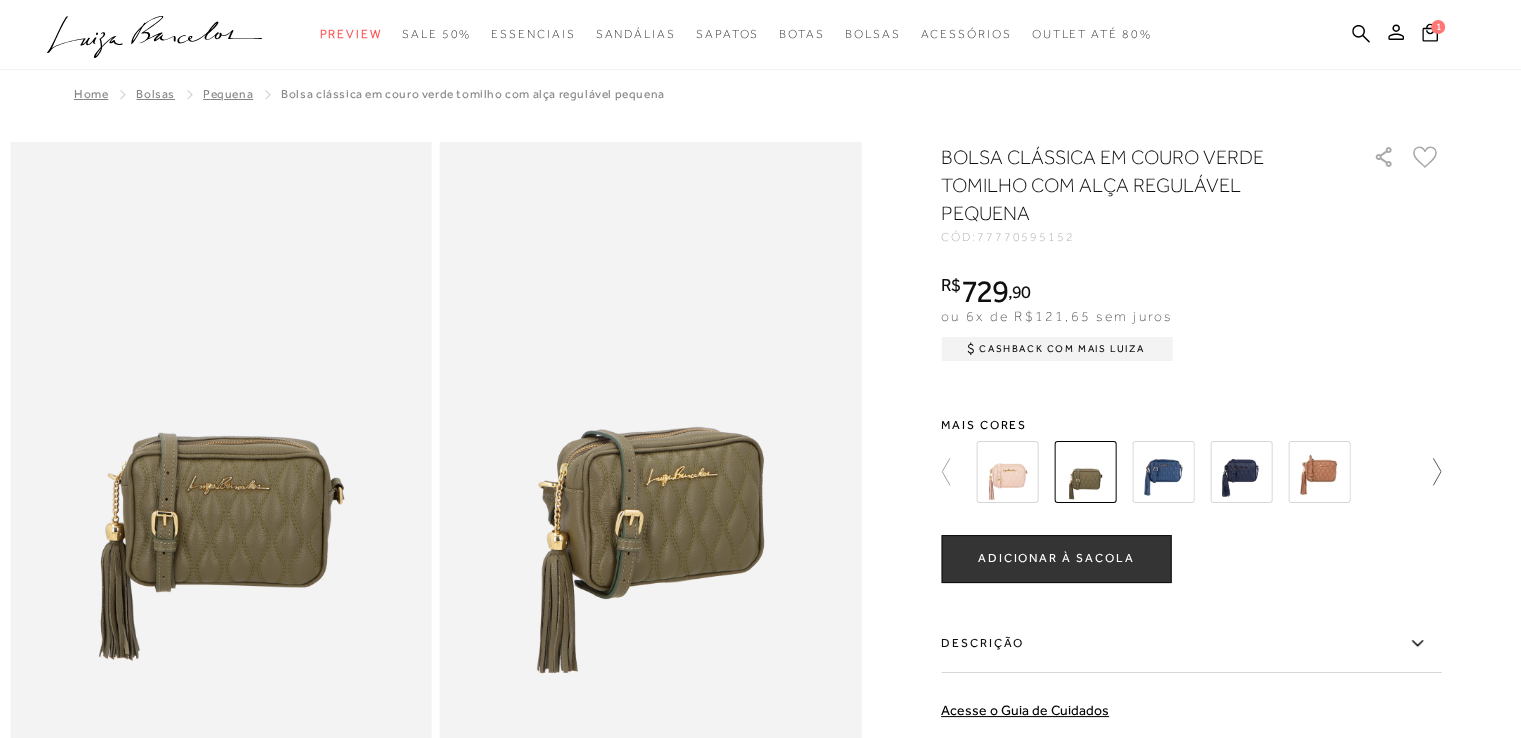 click 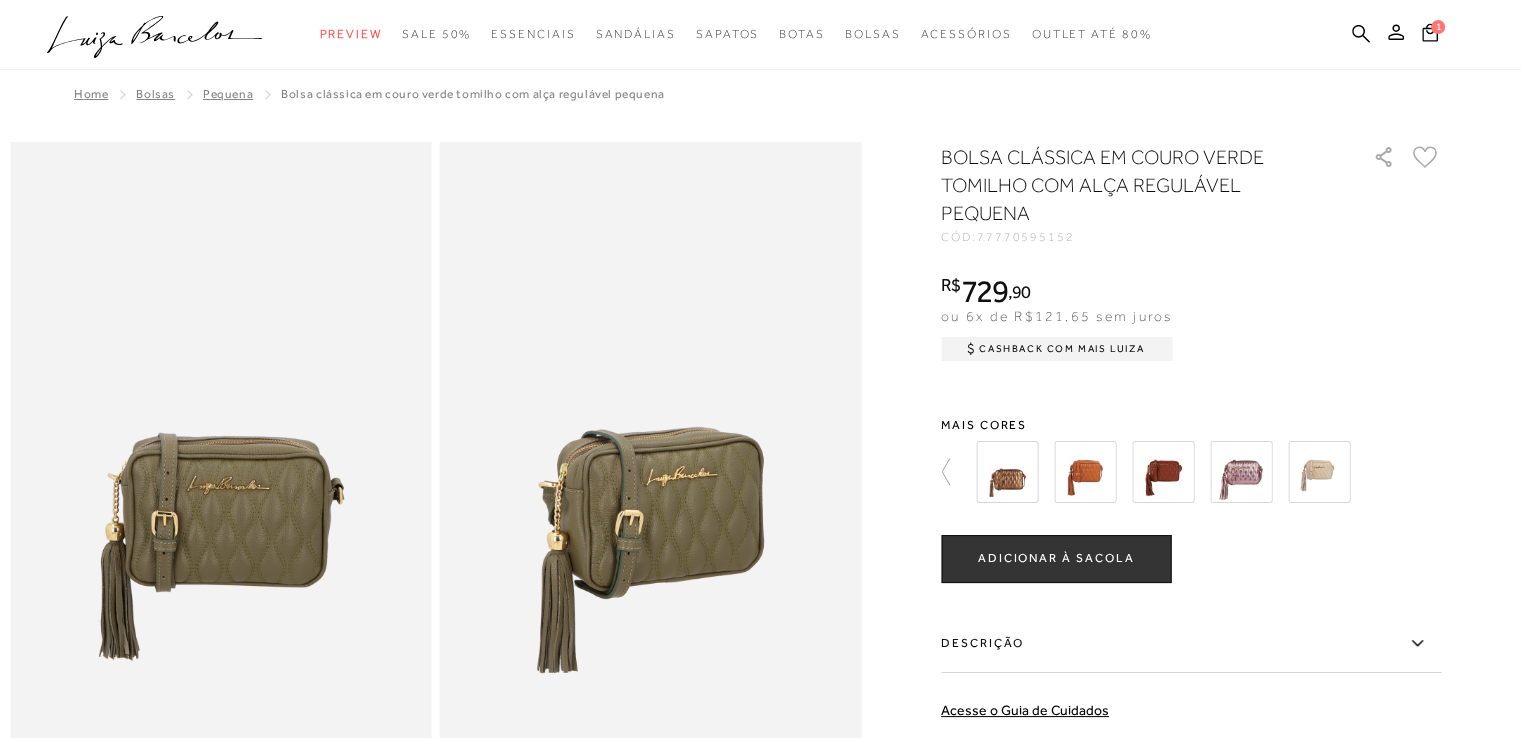 click at bounding box center [1241, 472] 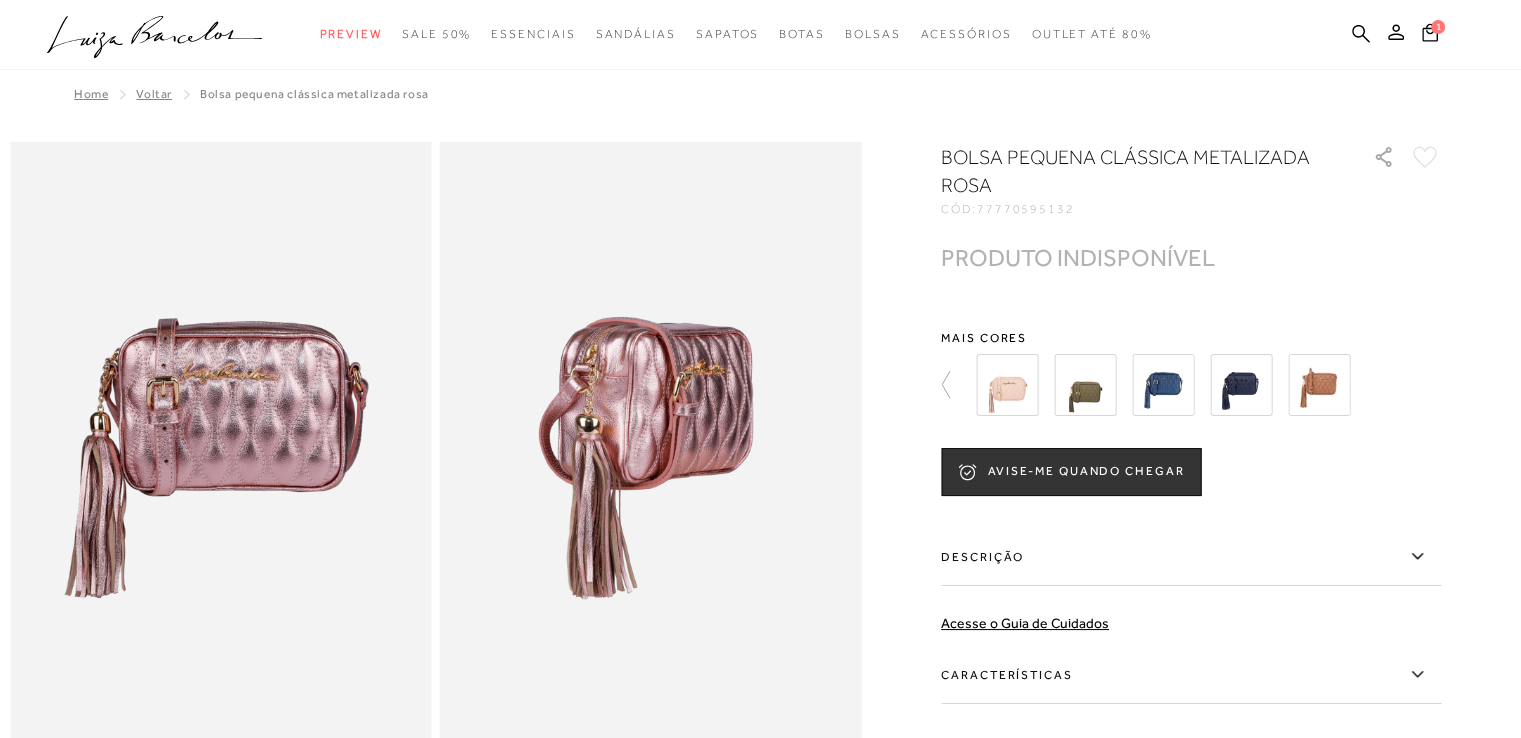scroll, scrollTop: 0, scrollLeft: 0, axis: both 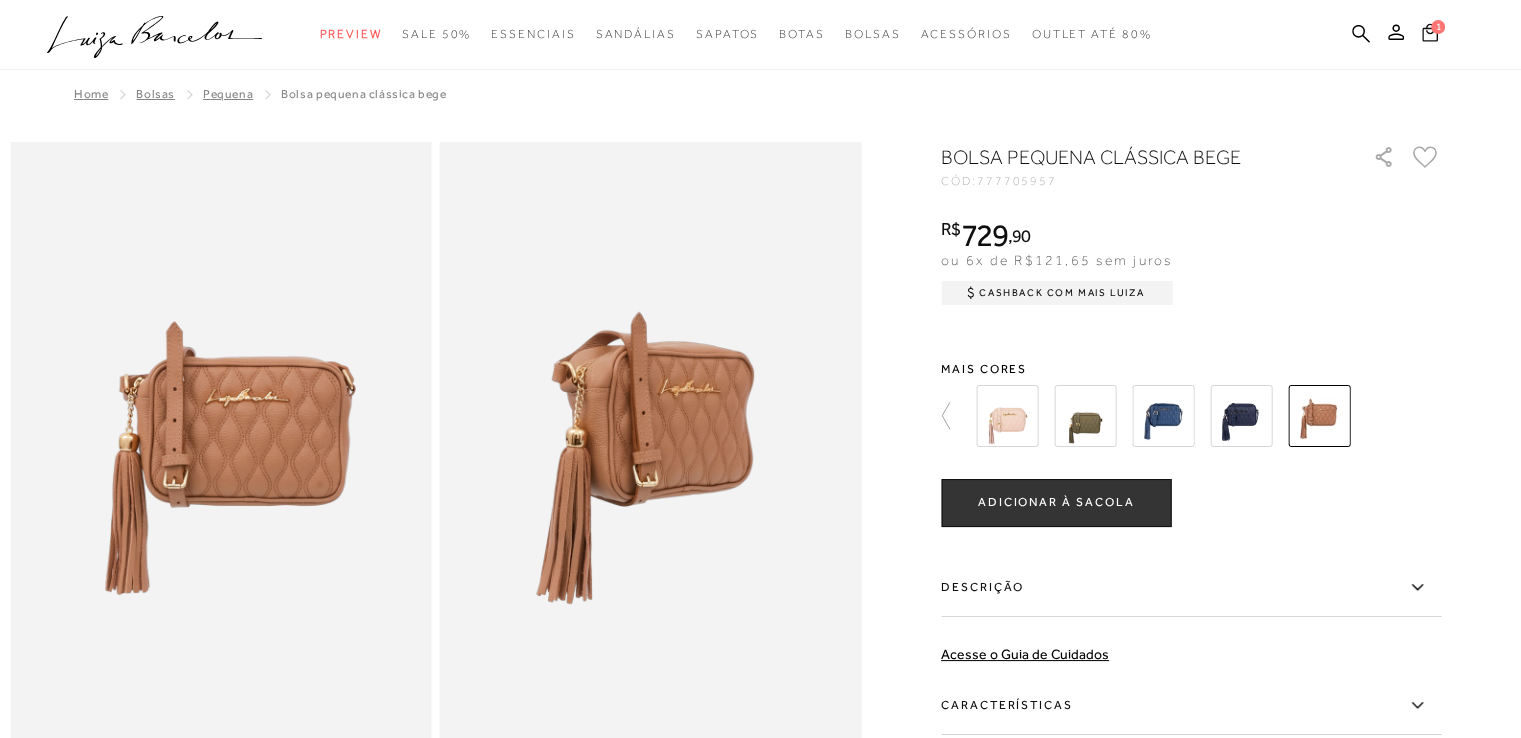 click on "categoryHeader
.a{fill-rule:evenodd;}
Preview
Sandálias Sapatos Mules" at bounding box center [760, 1301] 